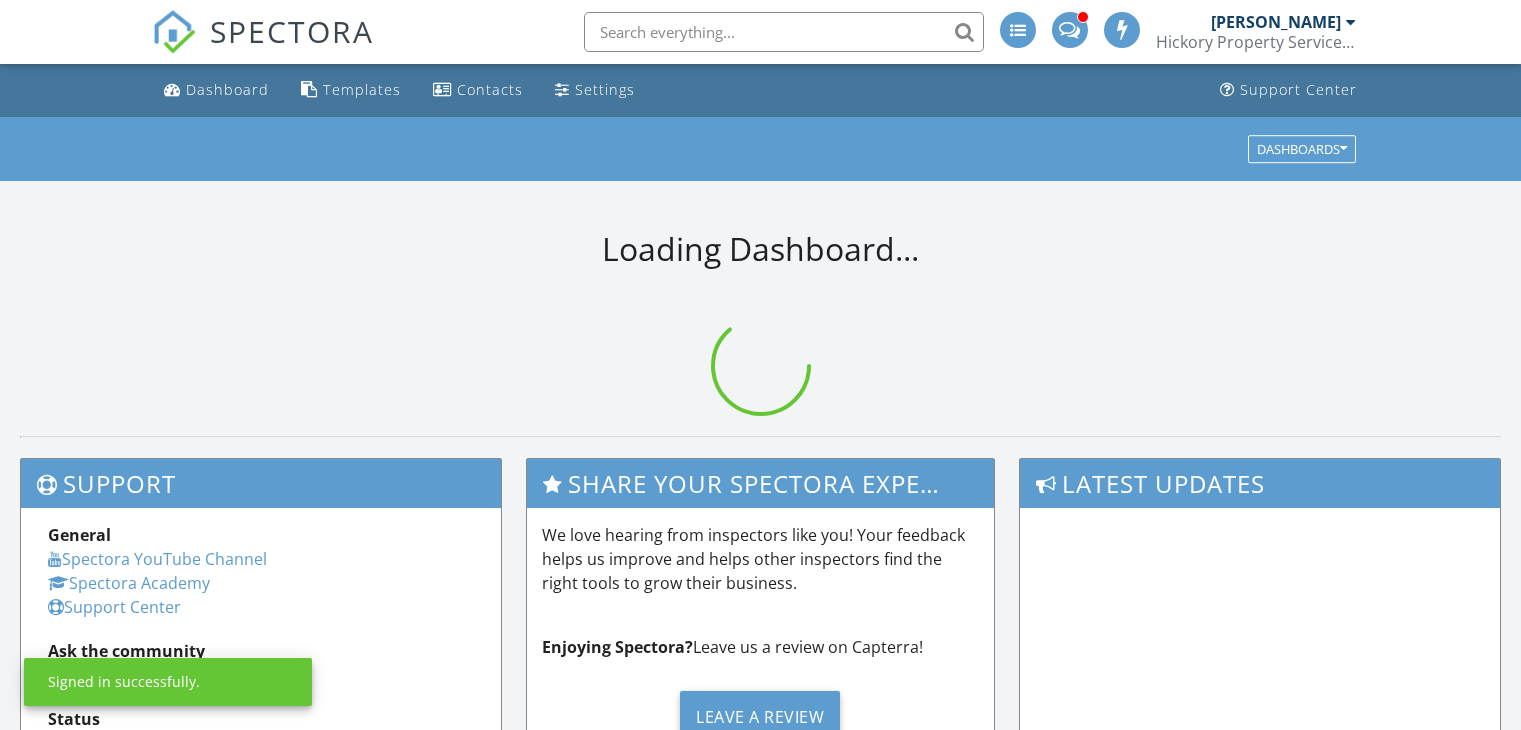 scroll, scrollTop: 0, scrollLeft: 0, axis: both 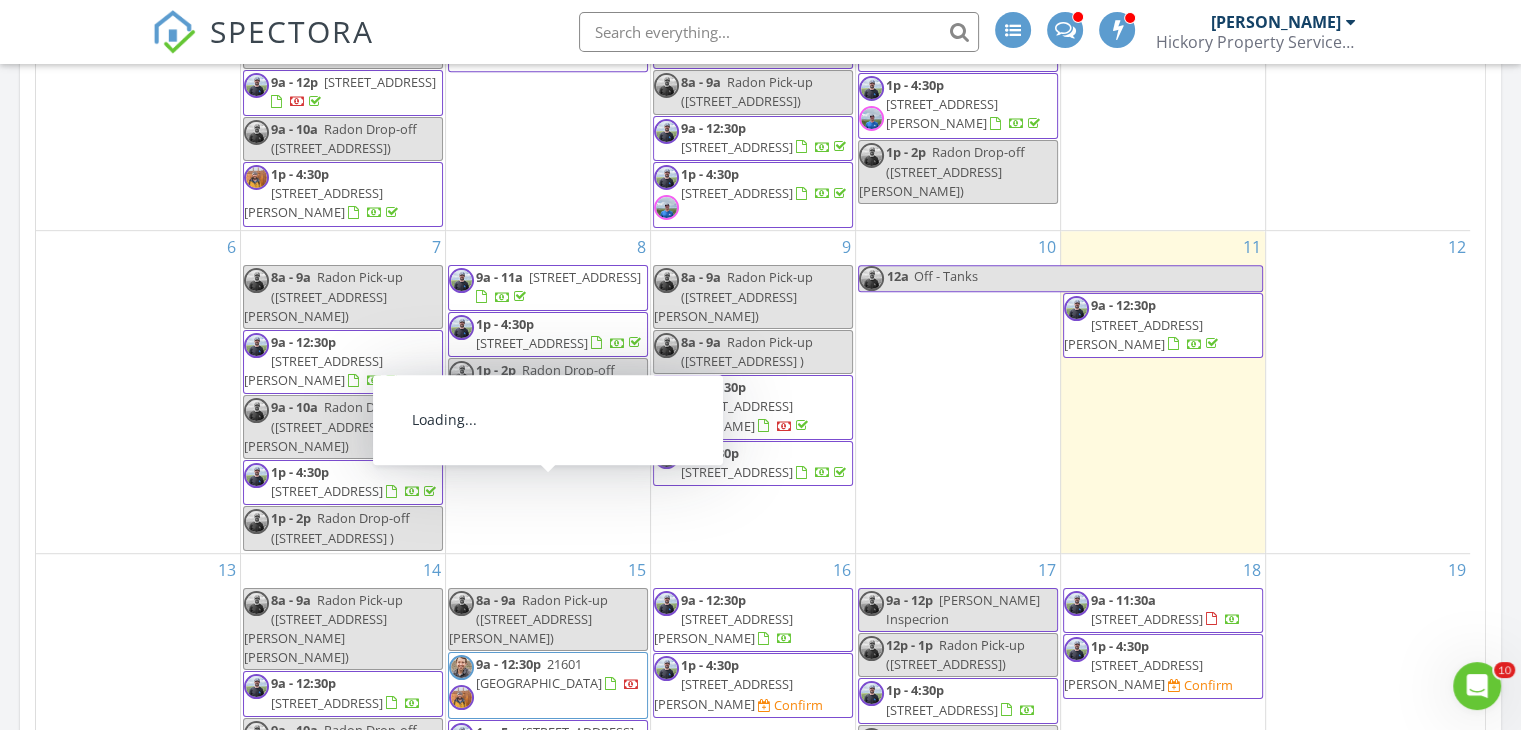 drag, startPoint x: 576, startPoint y: 409, endPoint x: 568, endPoint y: 381, distance: 29.12044 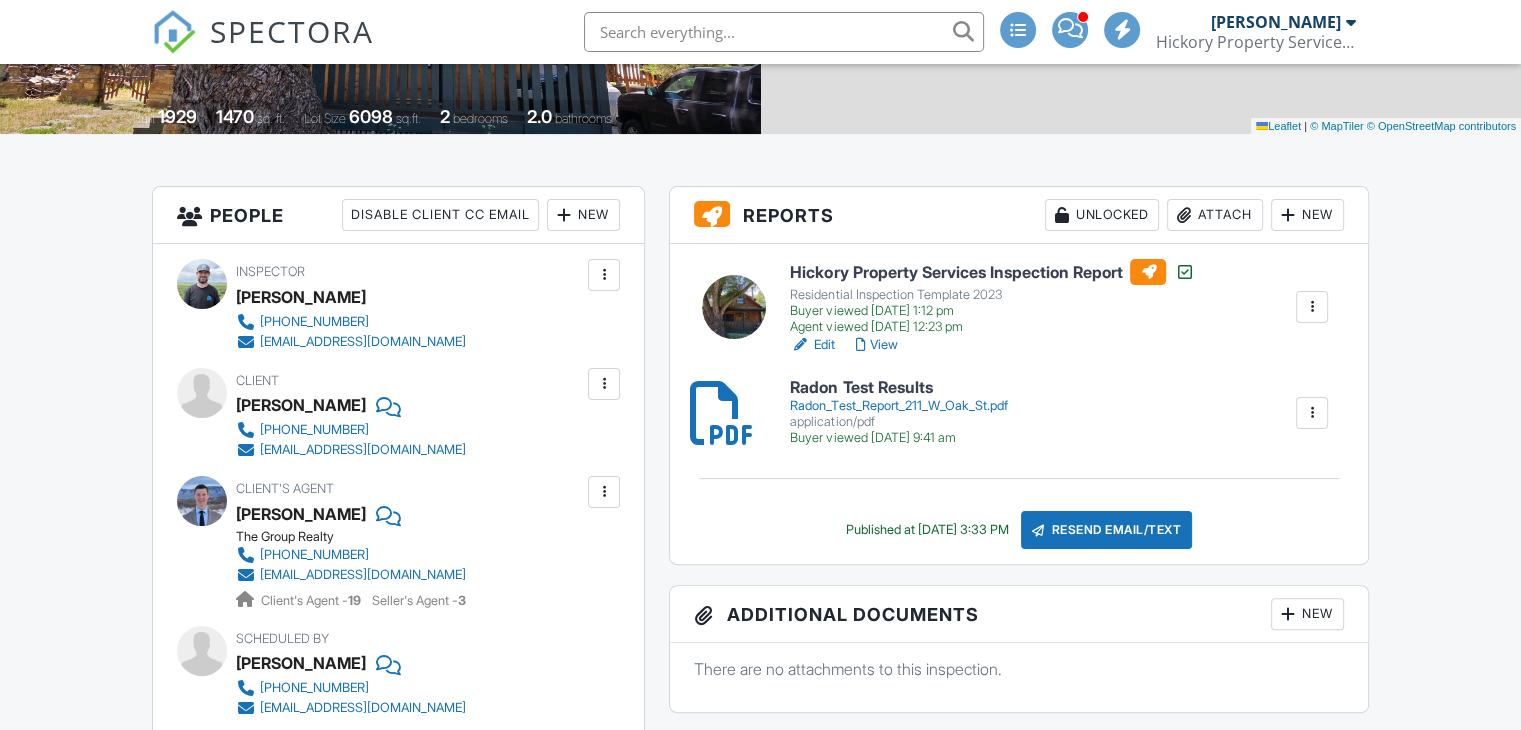 scroll, scrollTop: 400, scrollLeft: 0, axis: vertical 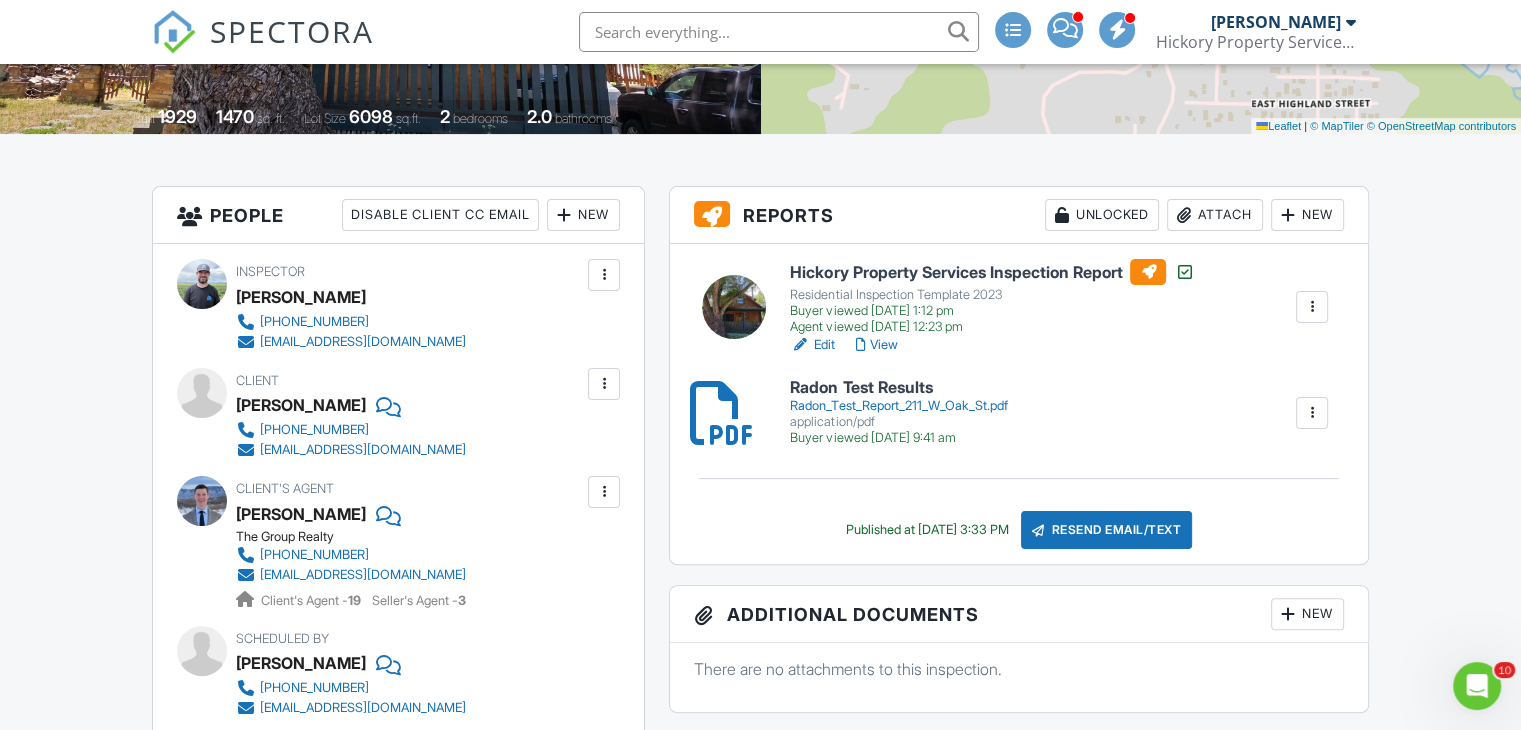 click on "Attach" at bounding box center (1215, 215) 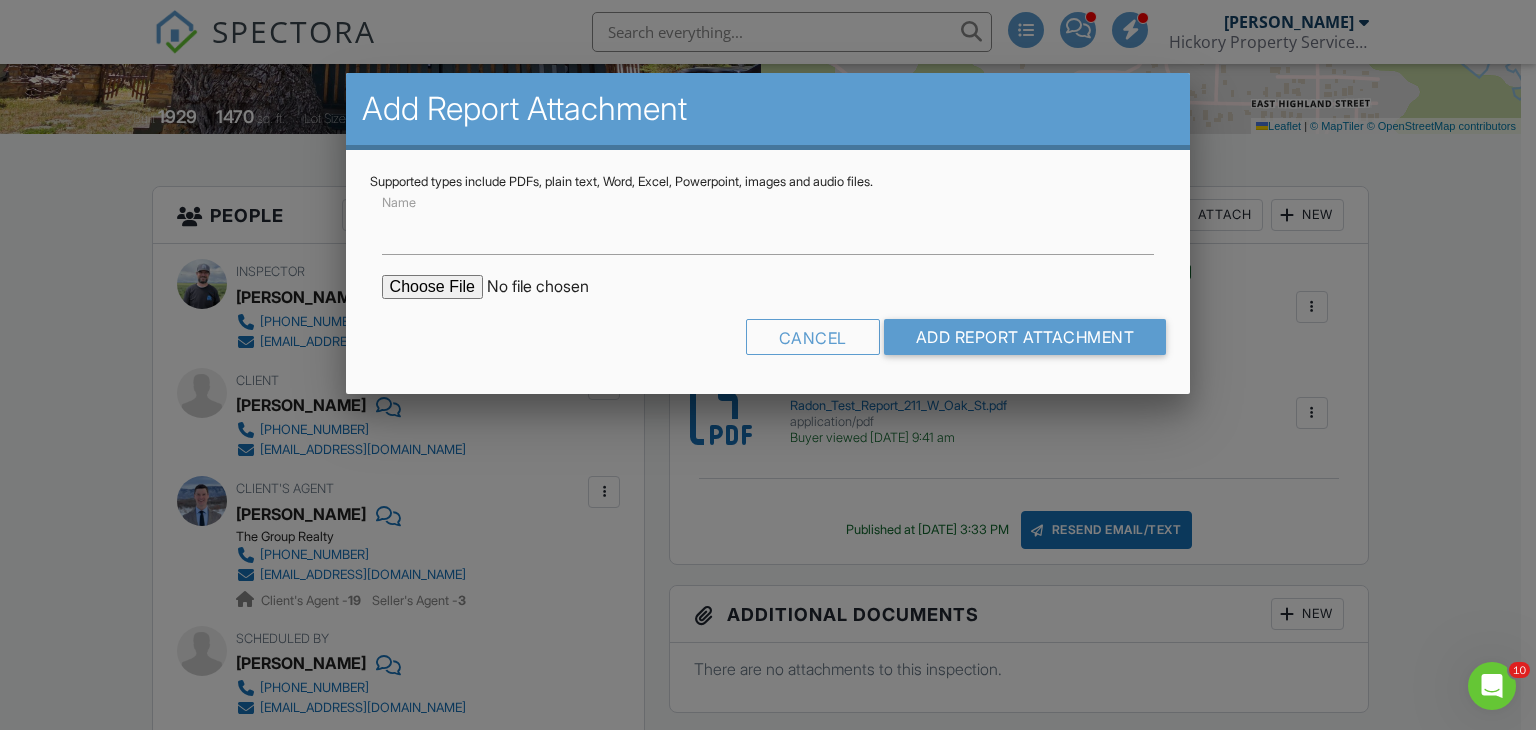 click at bounding box center [552, 287] 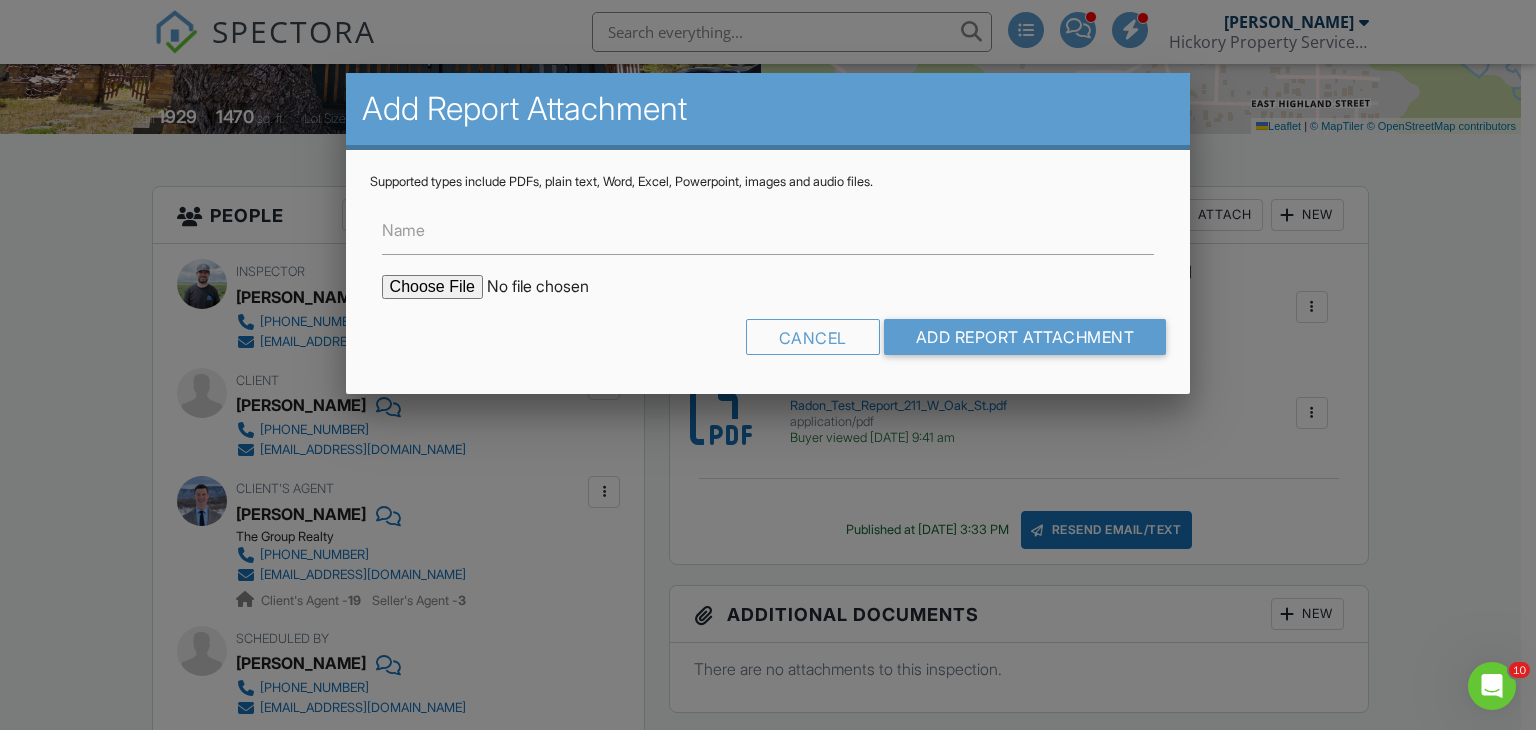 type on "C:\fakepath\Mold Report 211 W Oak St.pdf" 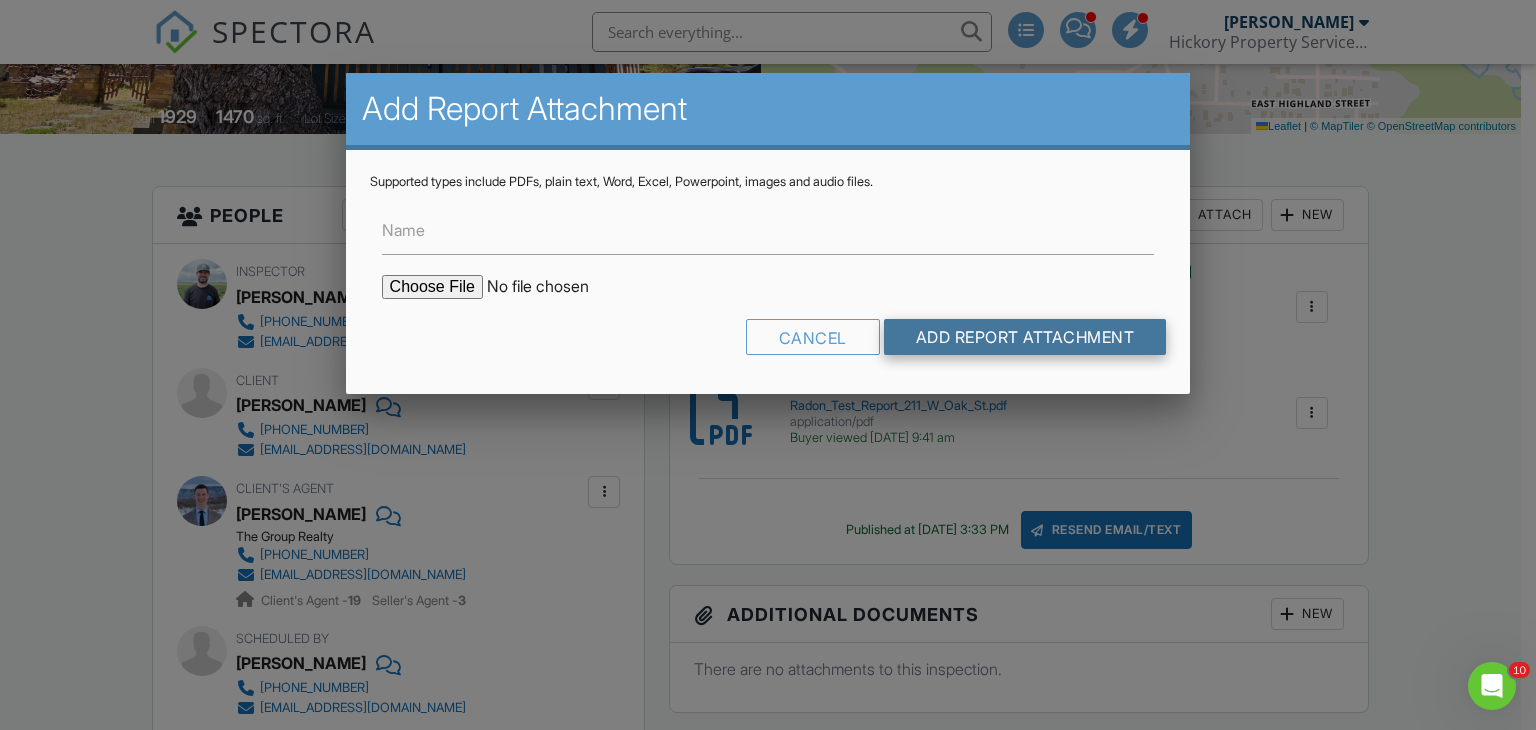 click on "Add Report Attachment" at bounding box center [1025, 337] 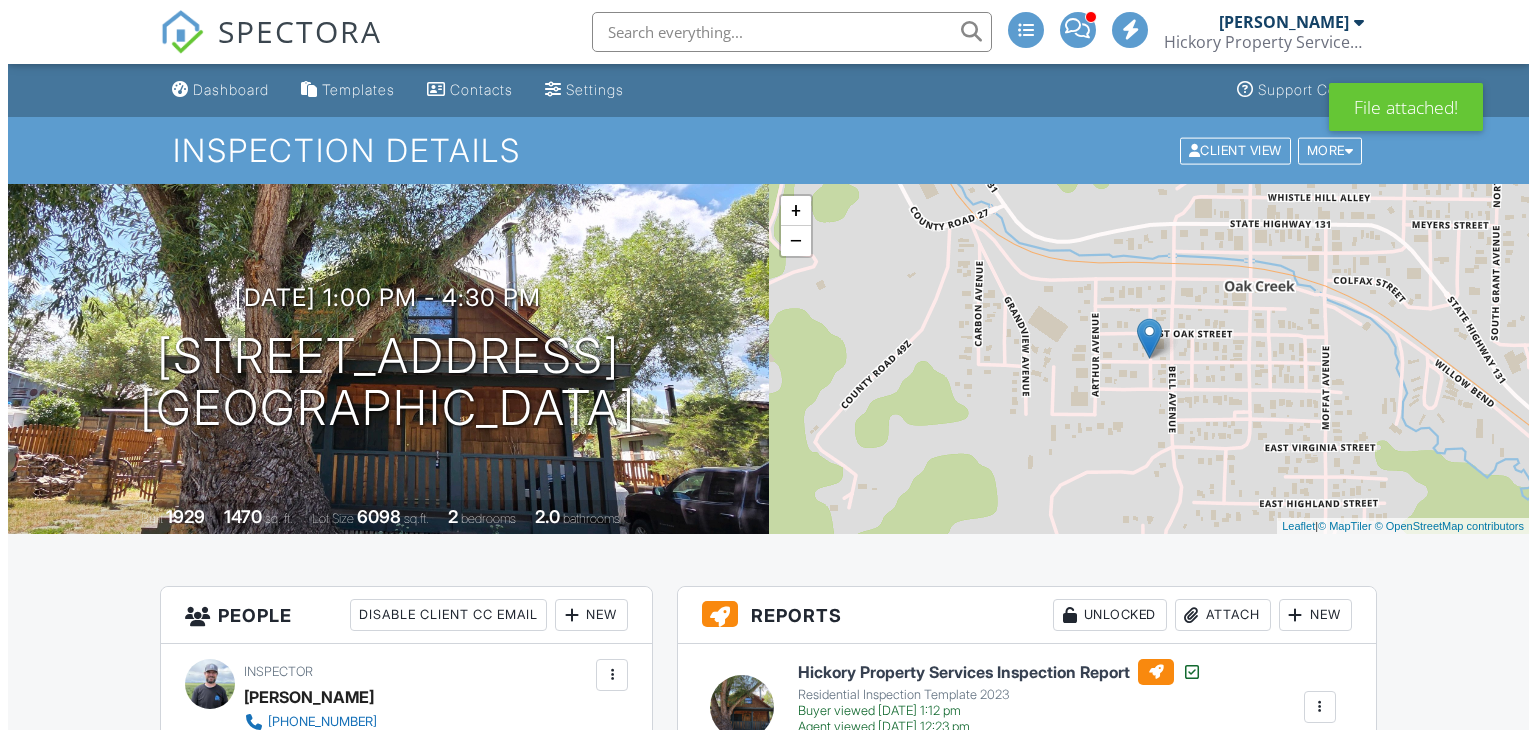 scroll, scrollTop: 400, scrollLeft: 0, axis: vertical 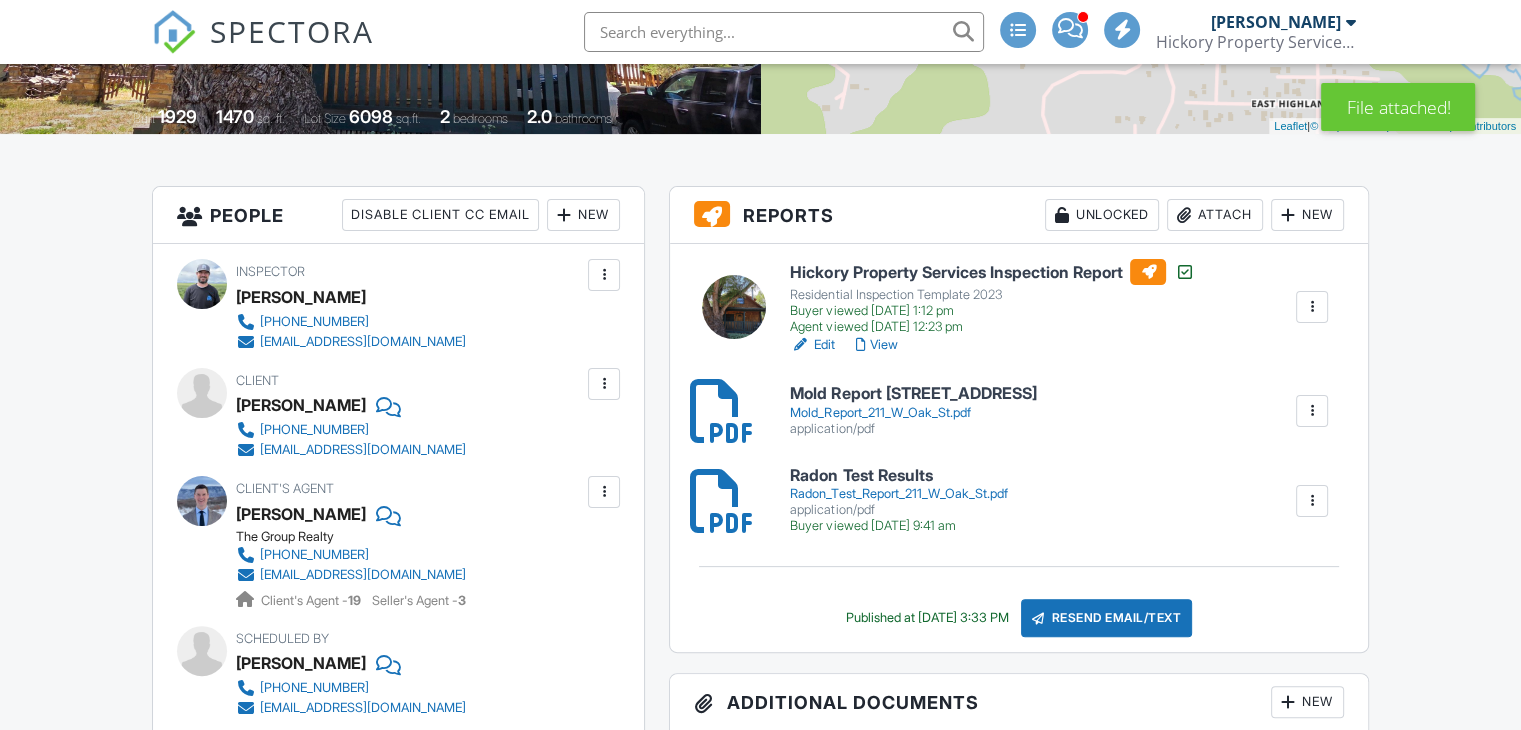 click on "Resend Email/Text" at bounding box center (1107, 618) 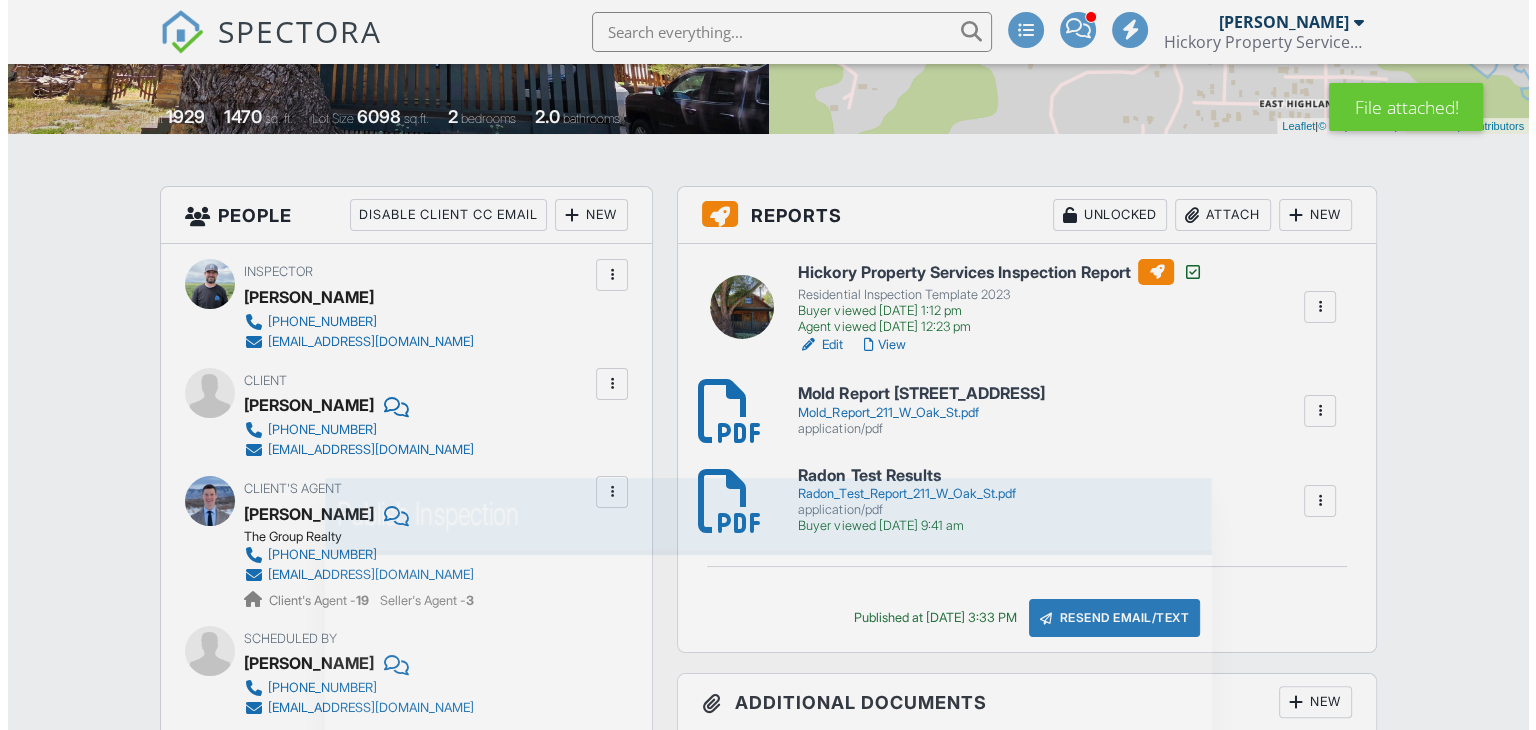 scroll, scrollTop: 400, scrollLeft: 0, axis: vertical 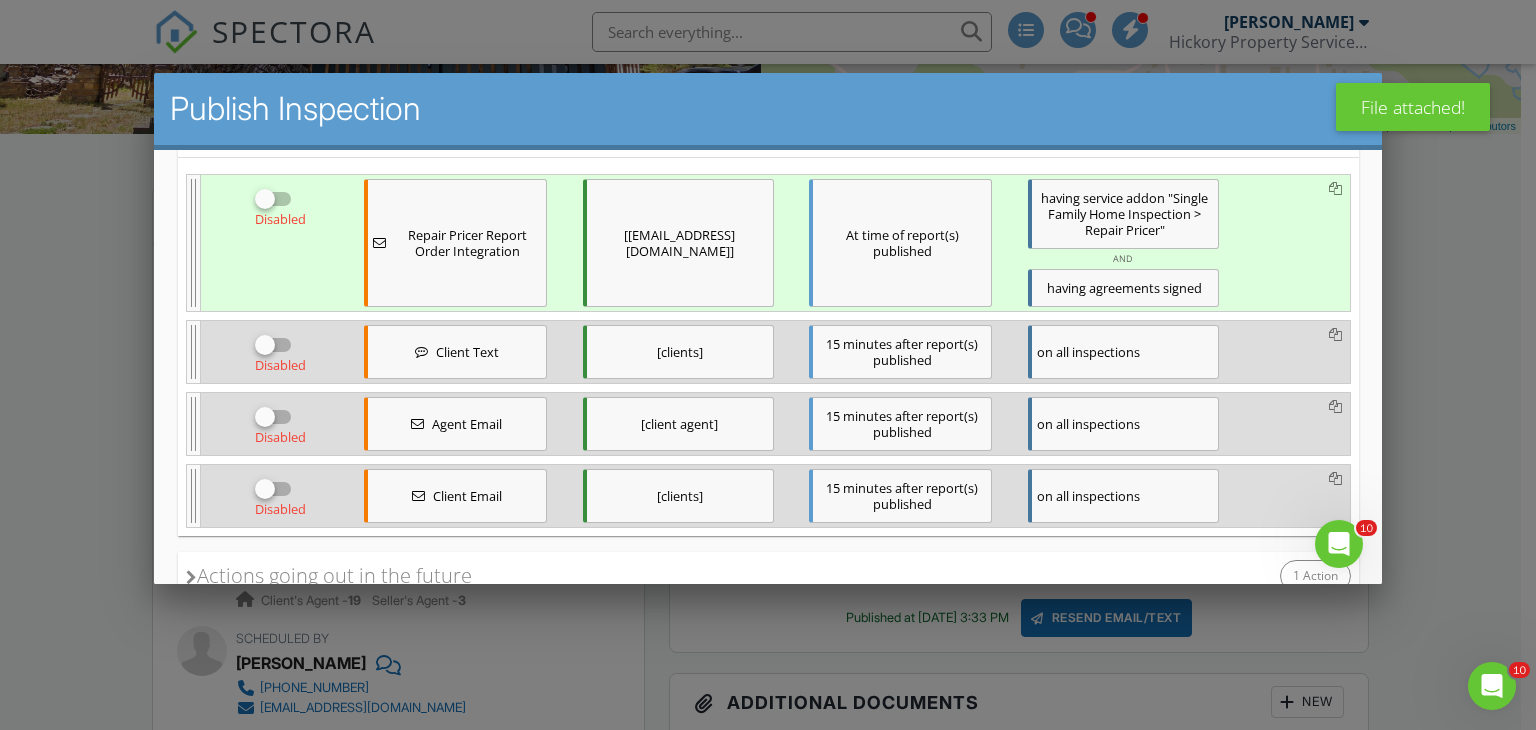 click at bounding box center [273, 497] 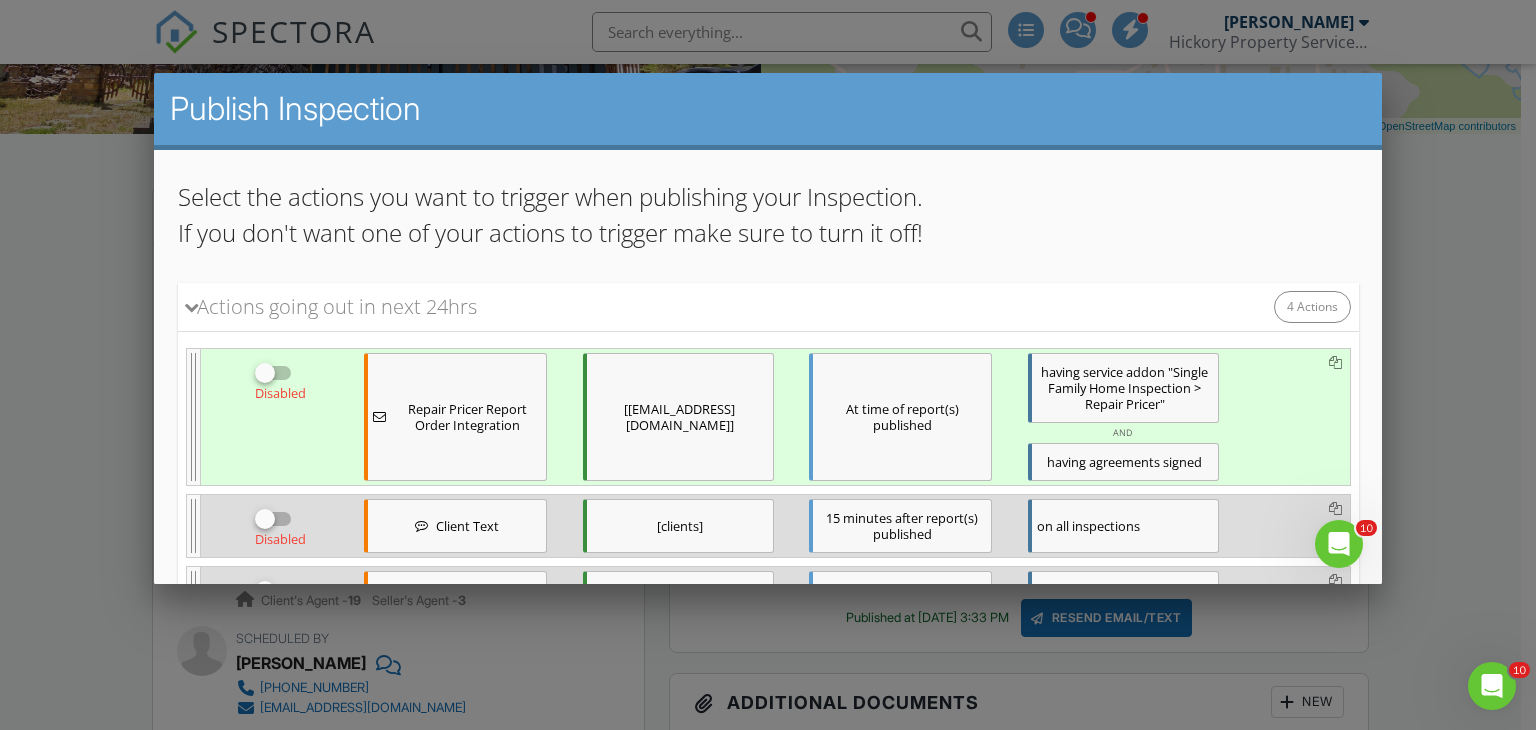 scroll, scrollTop: 400, scrollLeft: 0, axis: vertical 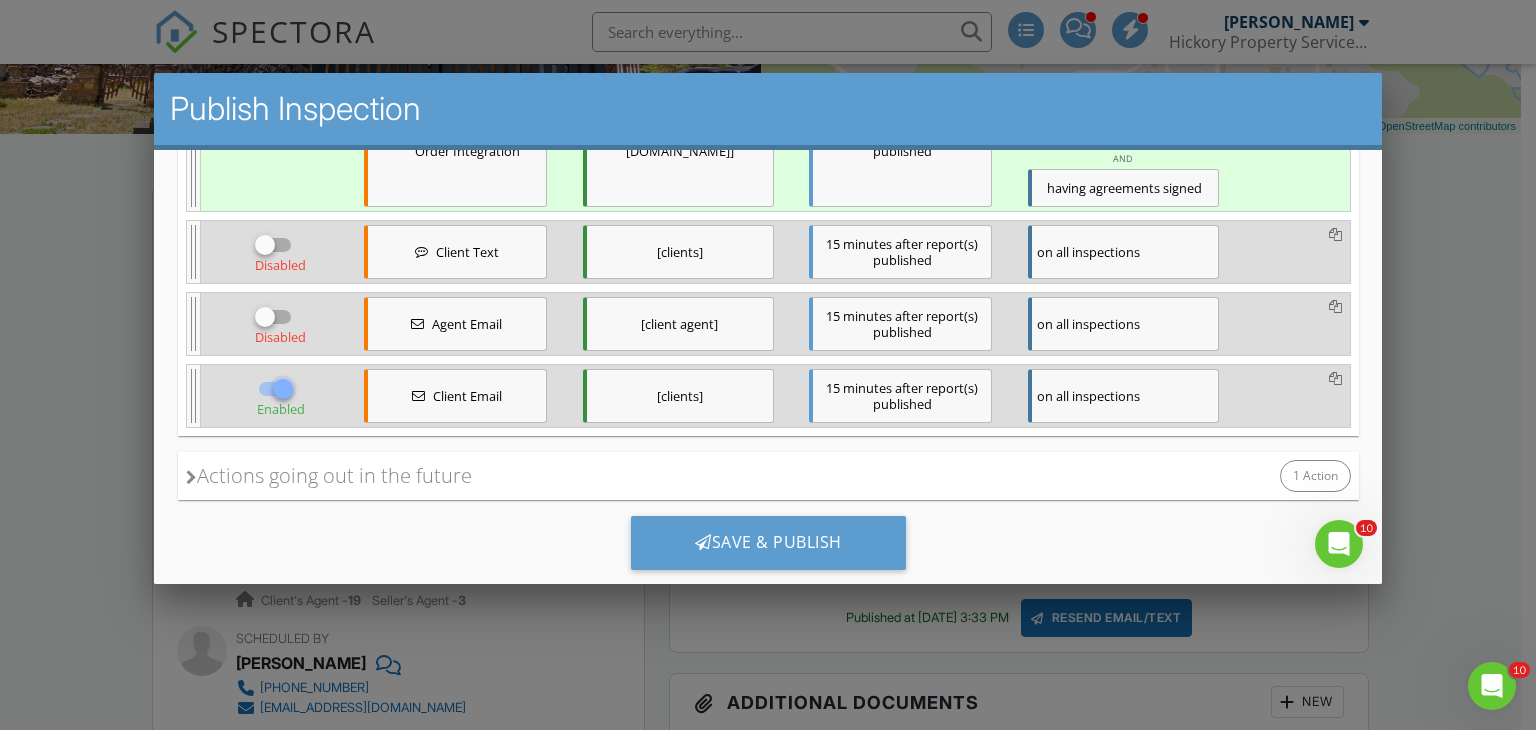 click on "Client Email" at bounding box center [454, 396] 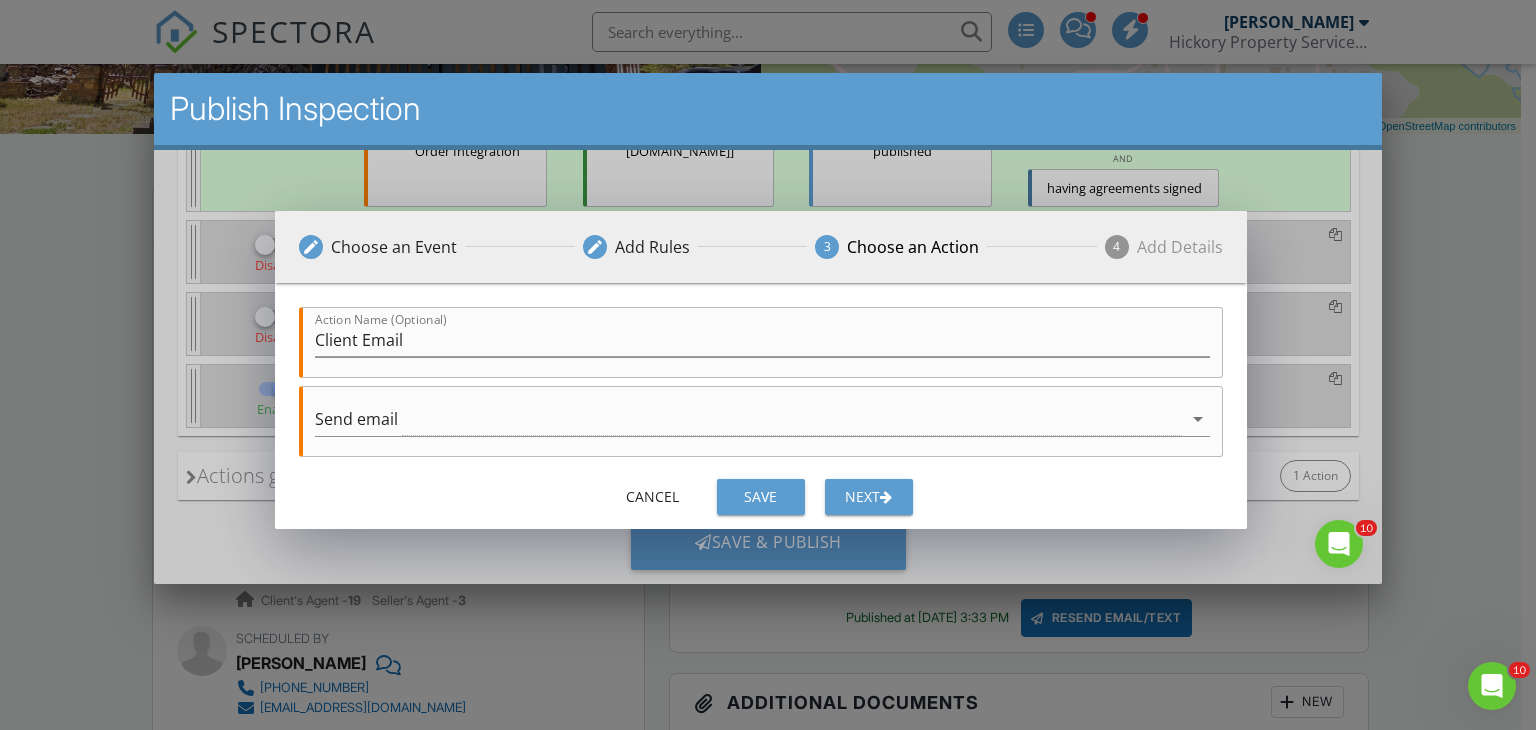 click on "Next" at bounding box center (868, 496) 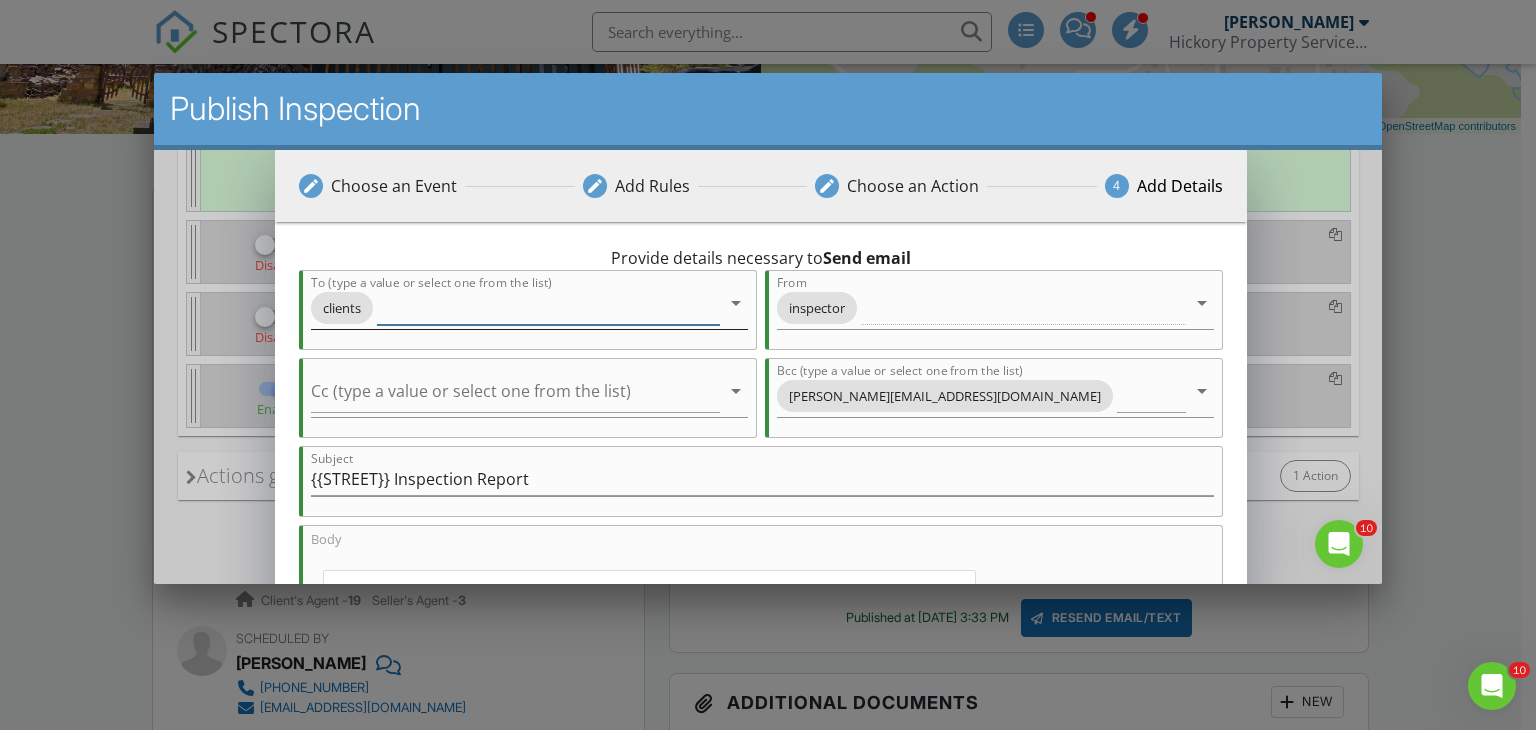 click on "arrow_drop_down" at bounding box center [735, 303] 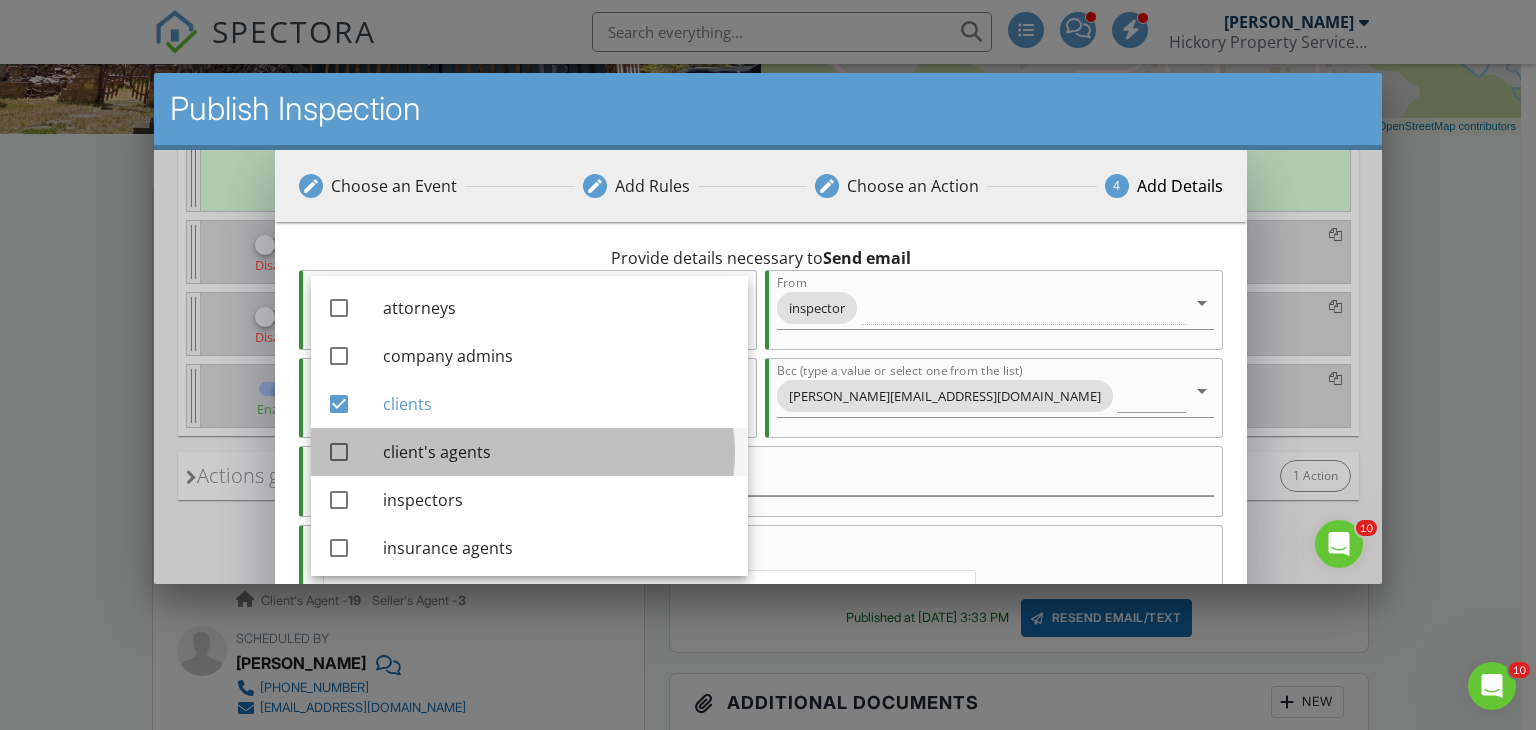 click on "client's agents" at bounding box center [556, 452] 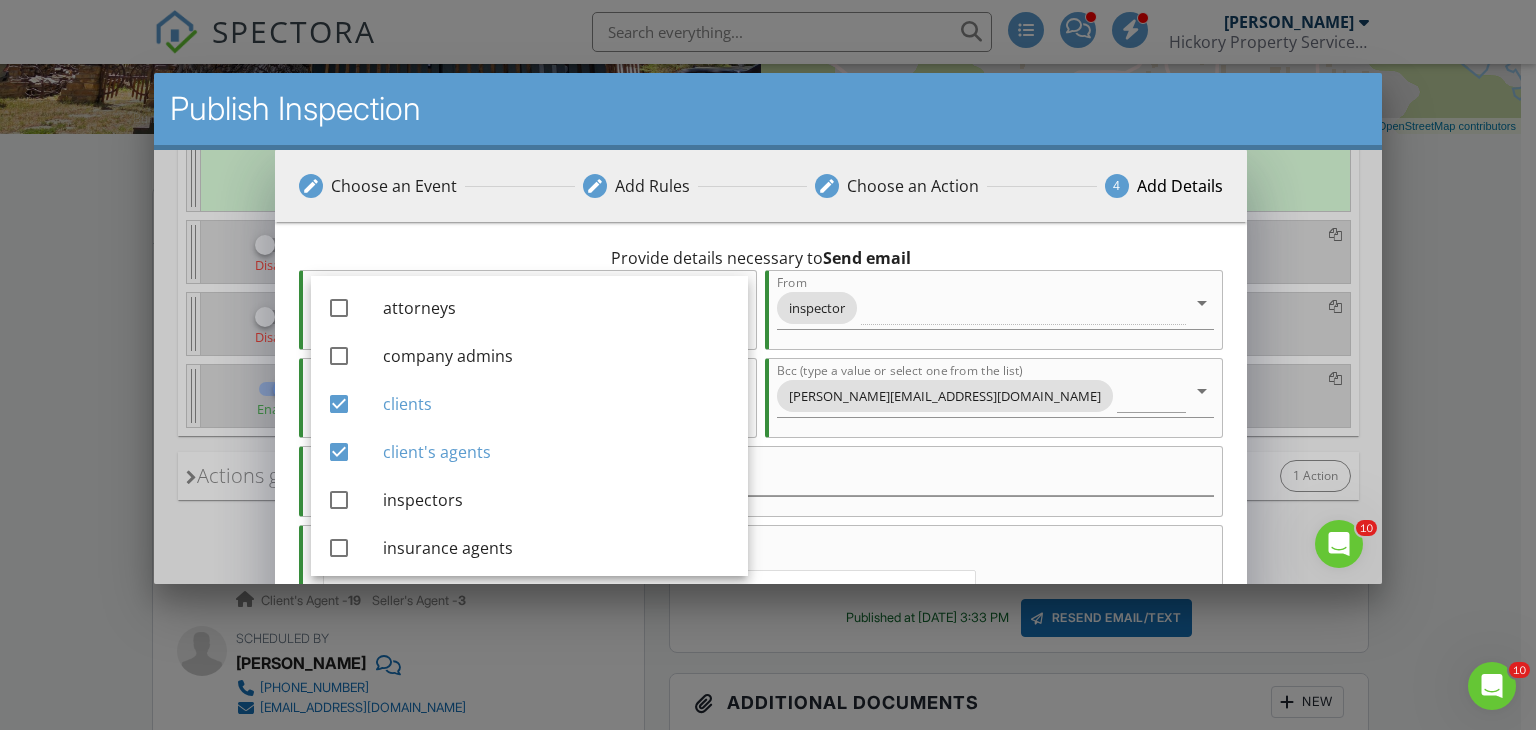 click on "Body   Paragraph Format Normal Heading 1 Heading 2 Heading 3 Heading 4 Code Paragraph Style Gray Bordered Spaced Uppercase Inline Style XLarge Large Normal Small Light Small/Light Bold Italic Underline Colors Ordered List Unordered List Align Align Left Align Center Align Right Align Justify Insert Link Insert Image Insert Video Insert Table Code View Clear Formatting Hi {{CLIENT_FIRST_NAME}}, Your inspection report is now available! I have sent the report to your agent as well. You can view it here: {{REPORT_LINK}} If you would like to set up a time to discuss the report, please let me know of a good time I can give you a call to review in further detail.  I truly appreciate your business and enjoyed providing an inspection for you. Thank you! Enter text here       Insert Placeholders
SERVICES
FEES
PRICE
ADDRESS" at bounding box center [761, 729] 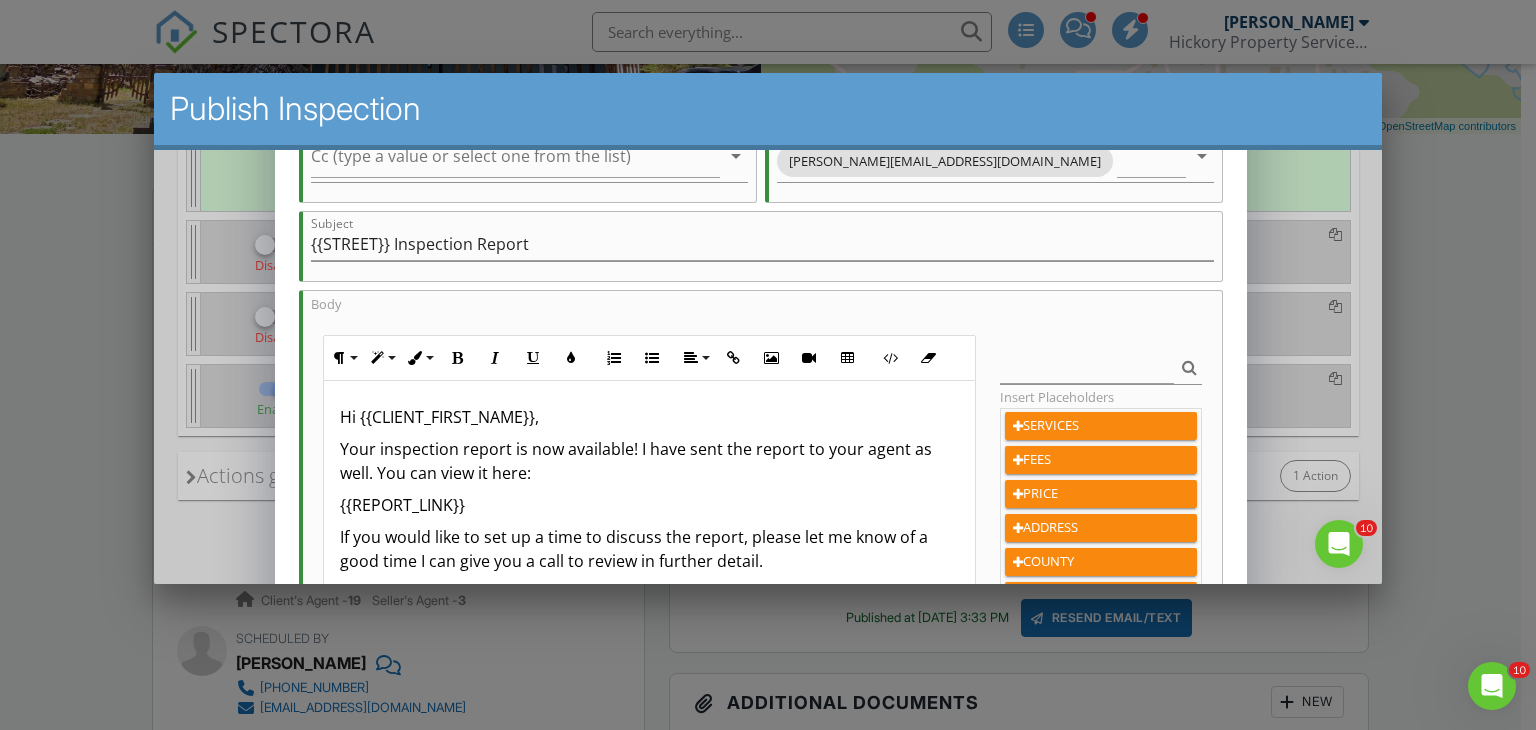 scroll, scrollTop: 300, scrollLeft: 0, axis: vertical 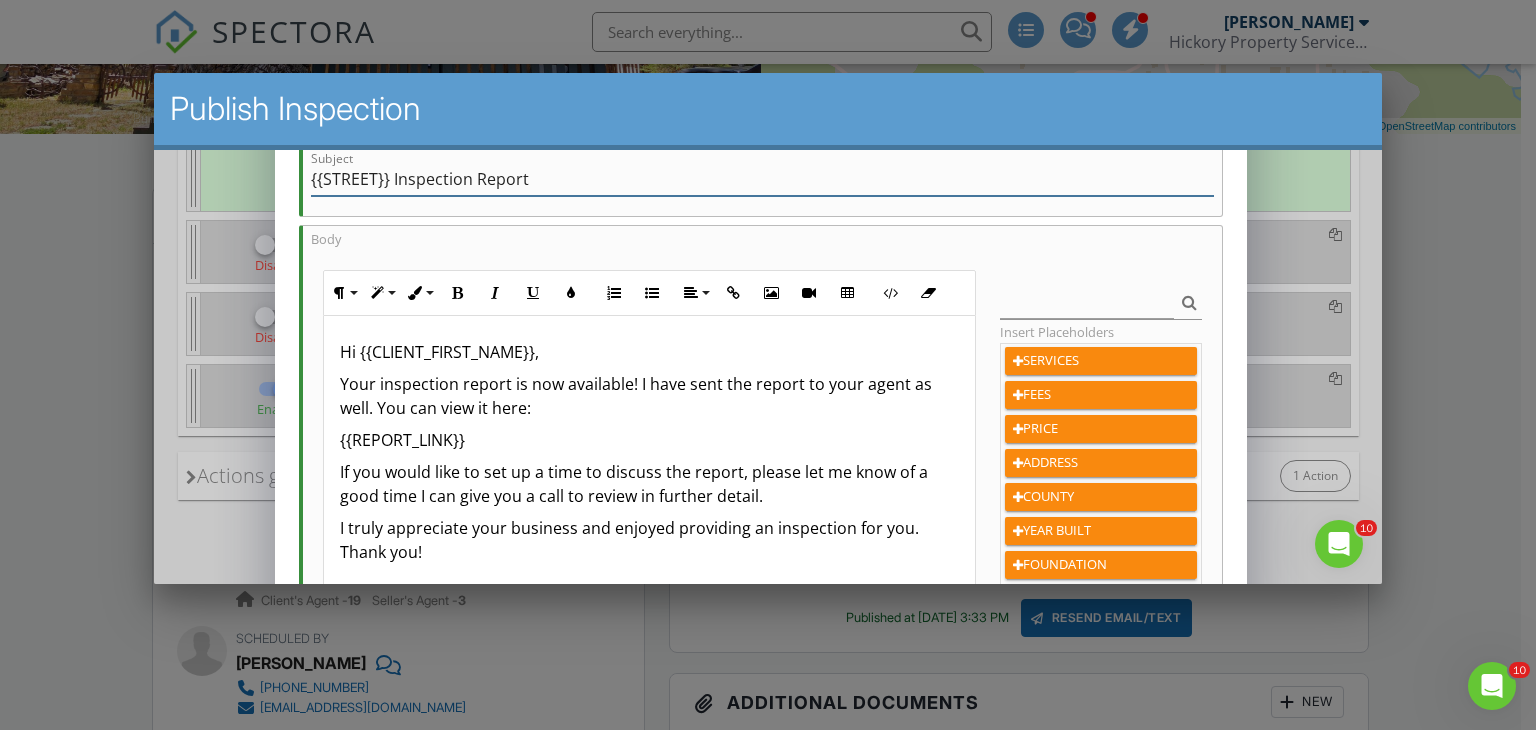 click on "{{STREET}} Inspection Report" at bounding box center (761, 179) 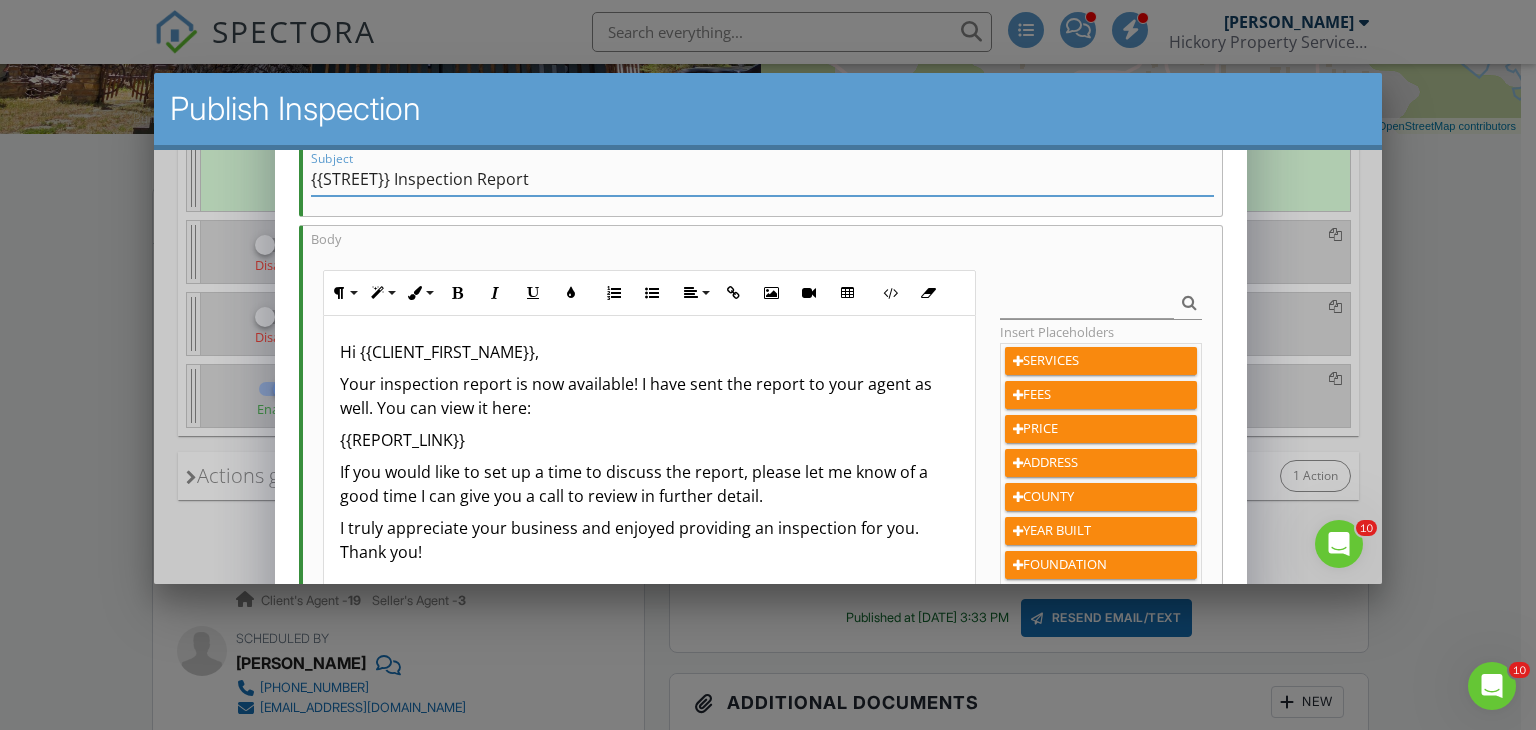 click on "{{STREET}} Inspection Report" at bounding box center (761, 179) 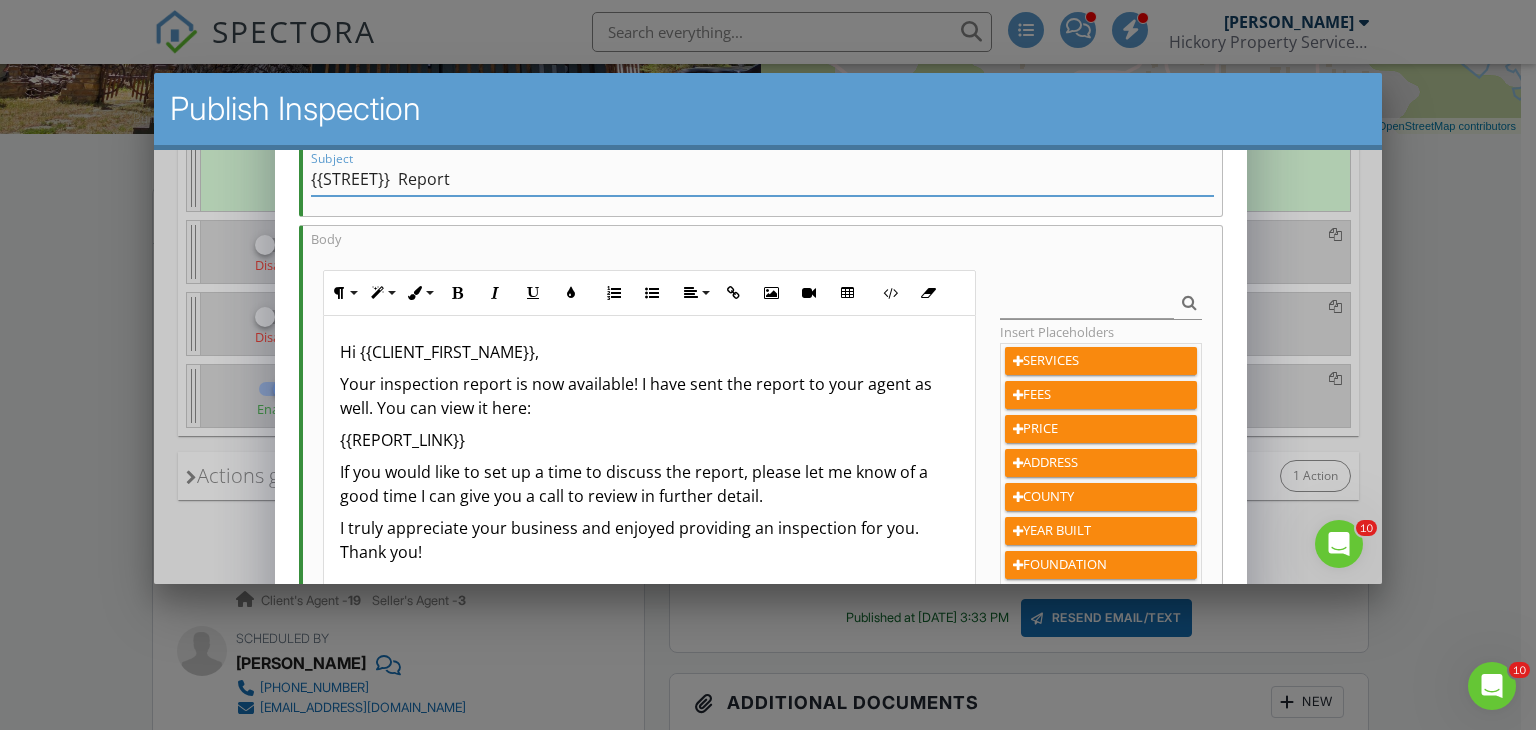 click on "{{STREET}}  Report" at bounding box center (761, 179) 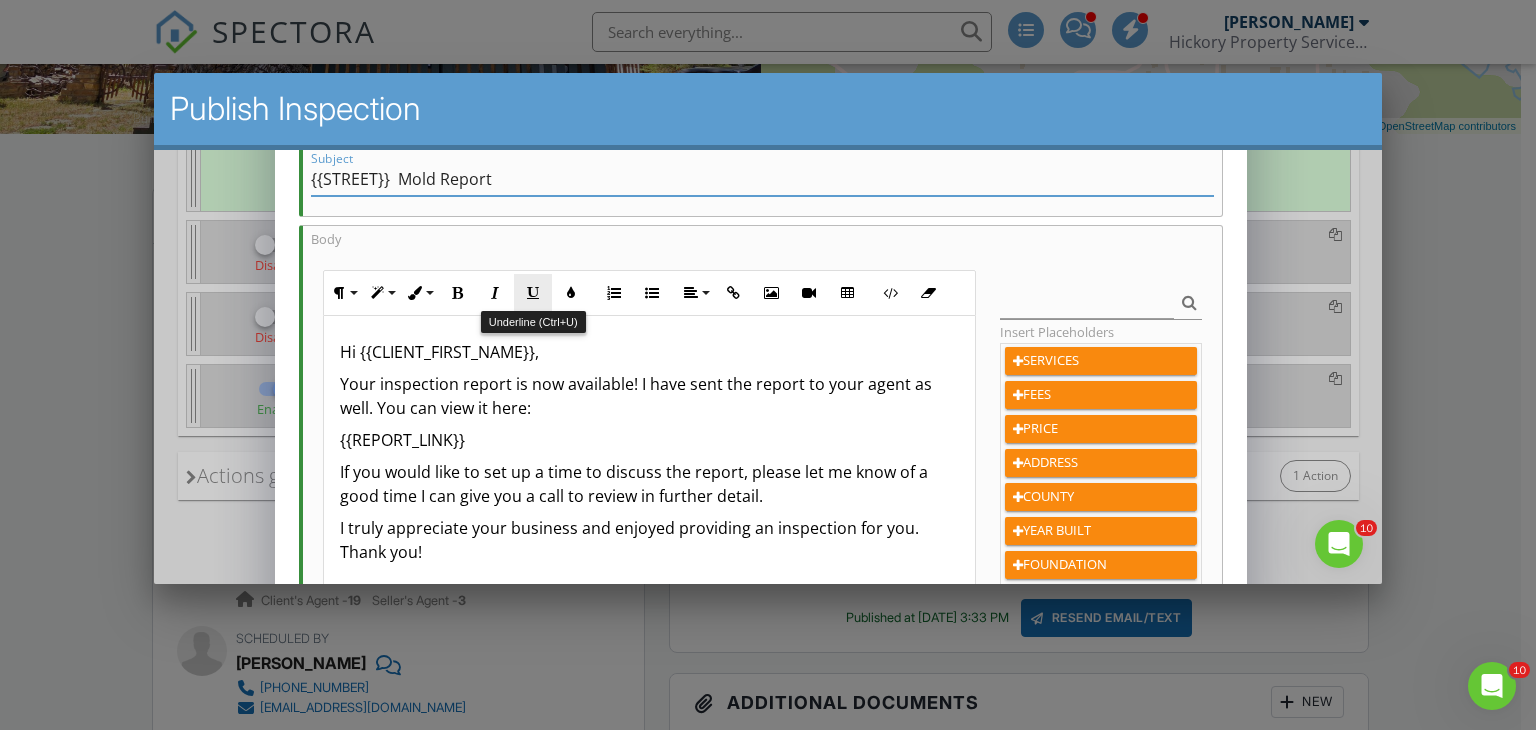 scroll, scrollTop: 500, scrollLeft: 0, axis: vertical 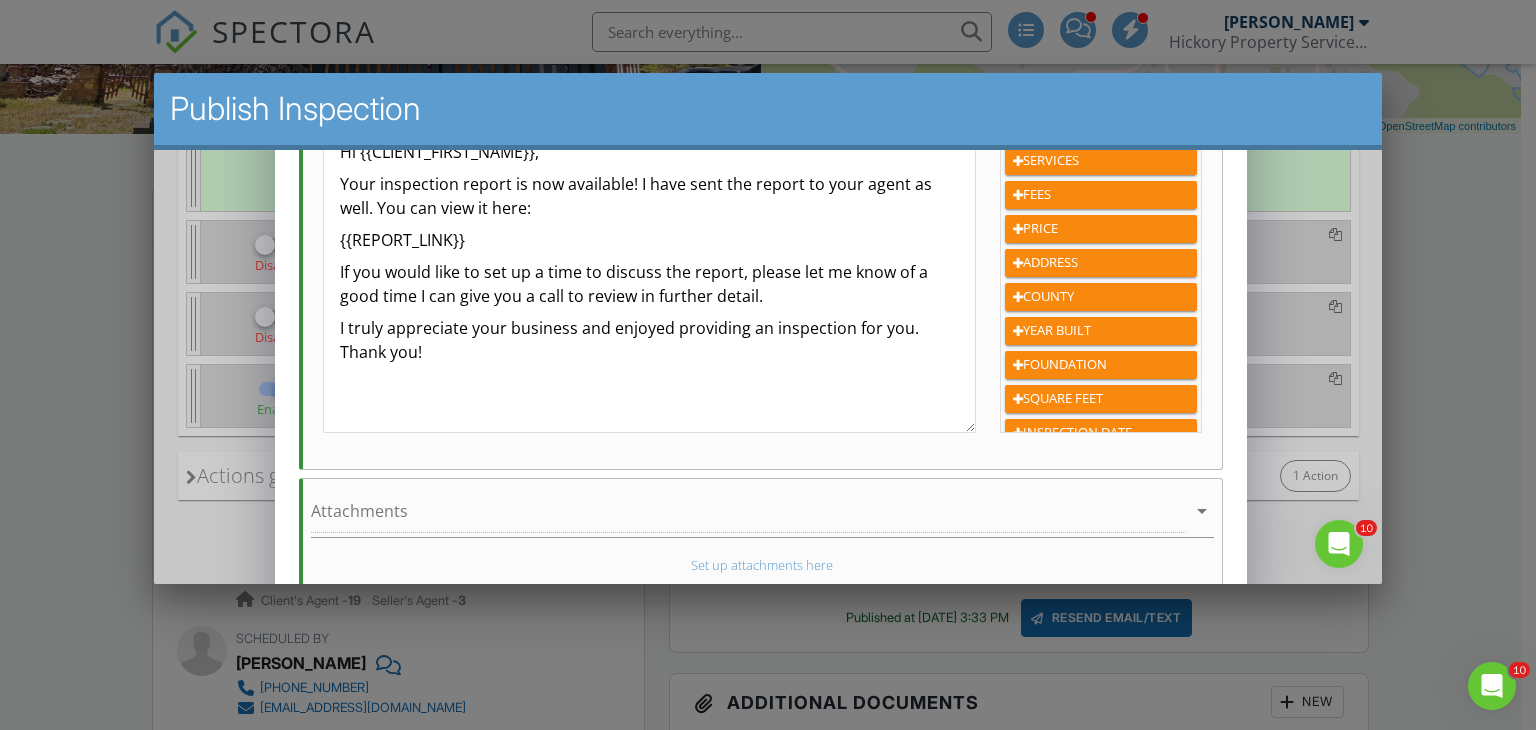 type on "{{STREET}}  Mold Report" 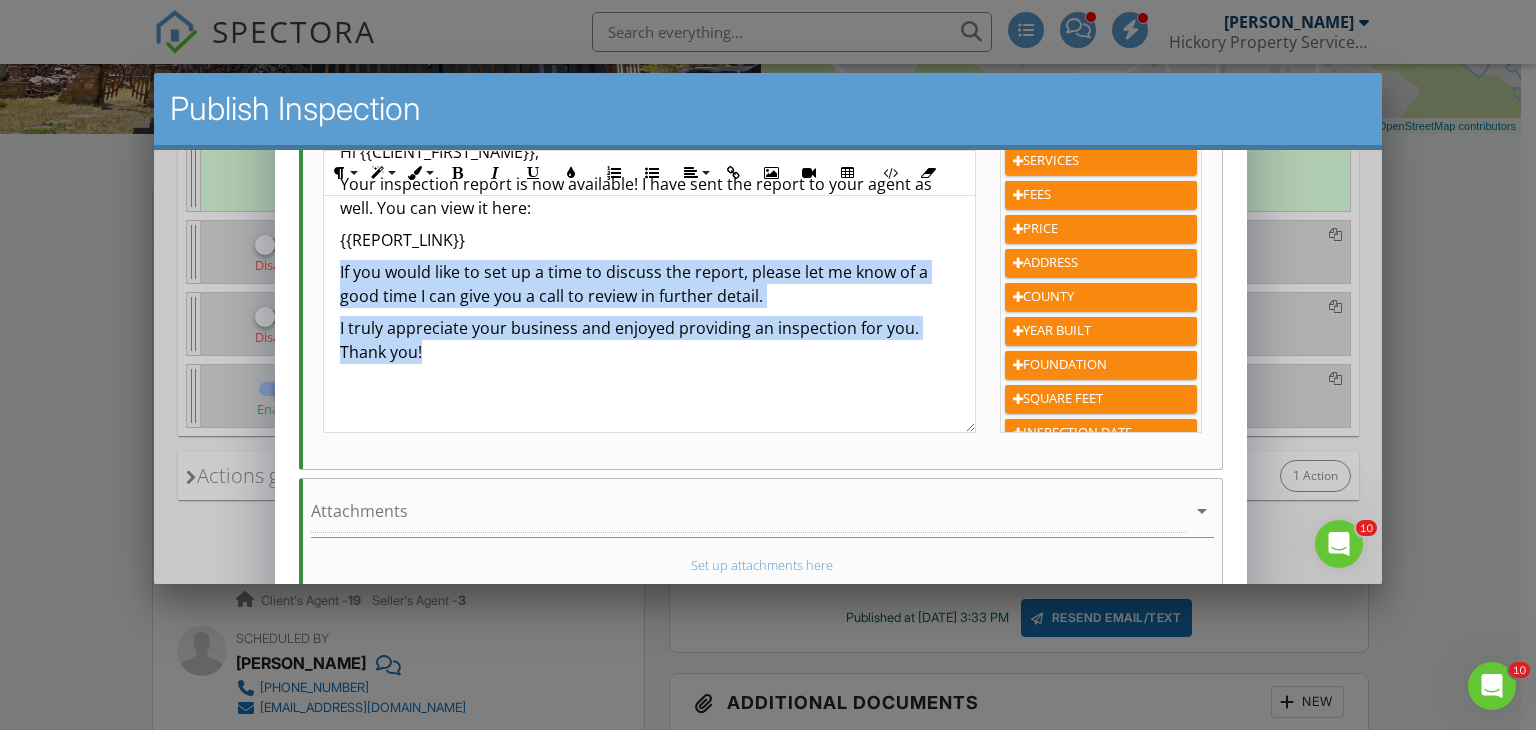 drag, startPoint x: 433, startPoint y: 354, endPoint x: 320, endPoint y: 257, distance: 148.9228 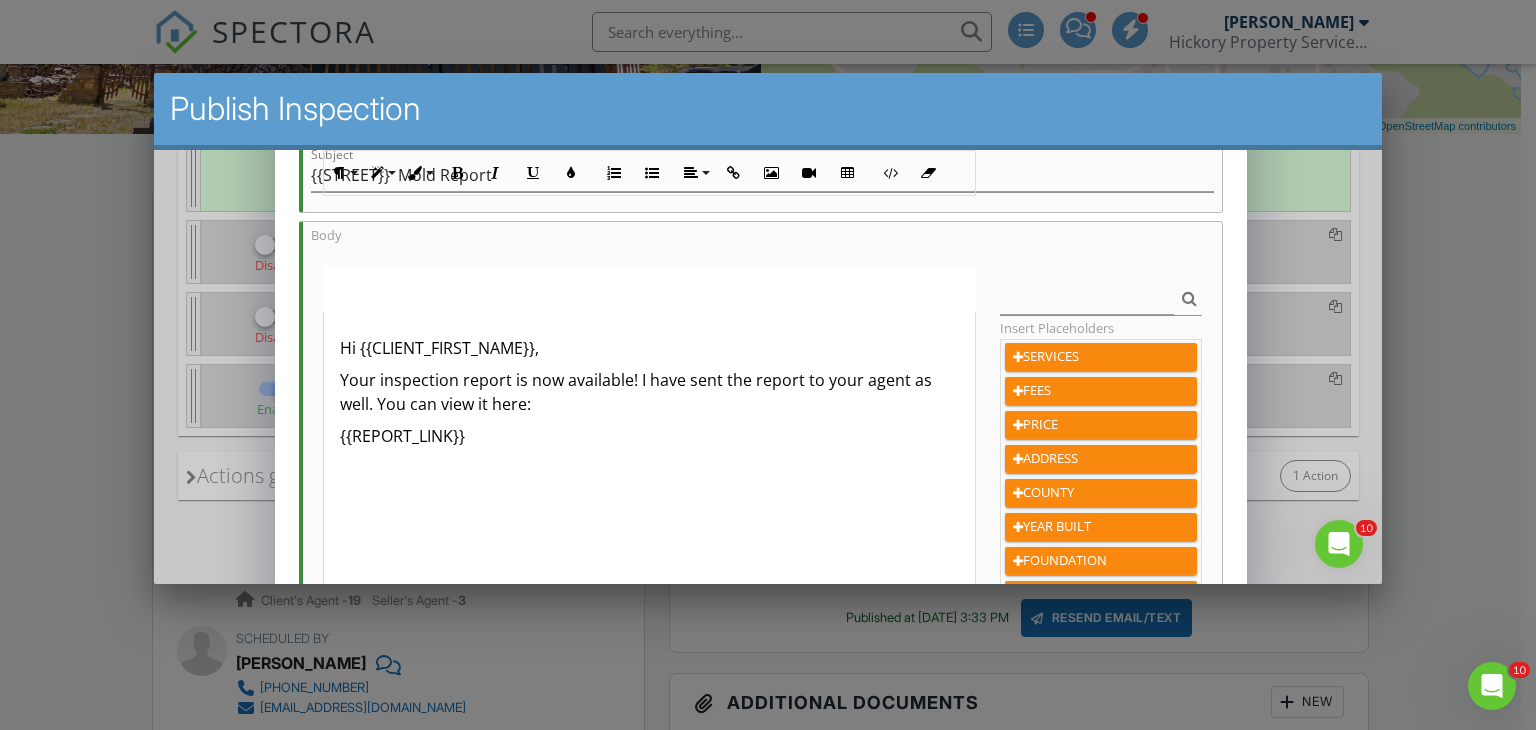 scroll, scrollTop: 400, scrollLeft: 0, axis: vertical 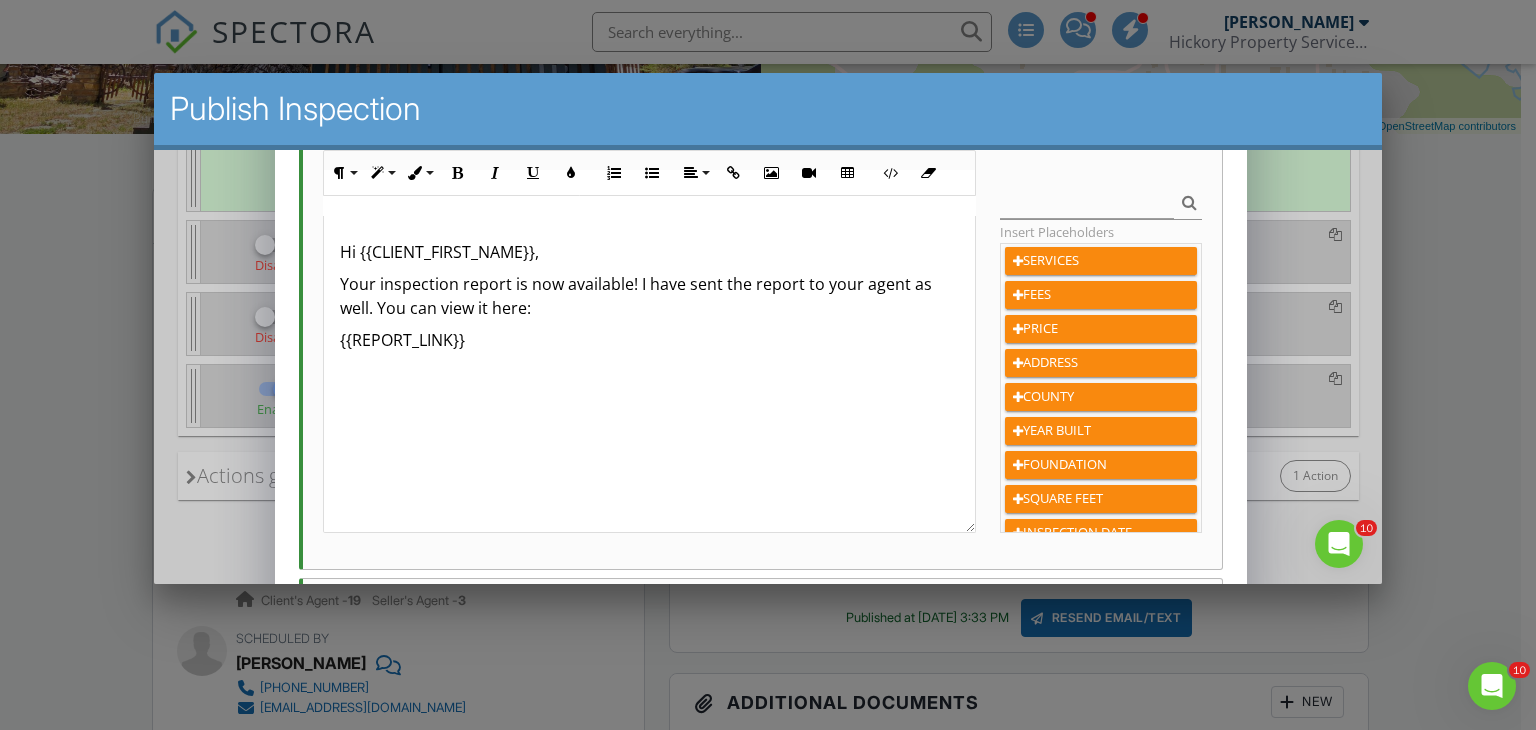 click on "Your inspection report is now available! I have sent the report to your agent as well. You can view it here:" at bounding box center [648, 296] 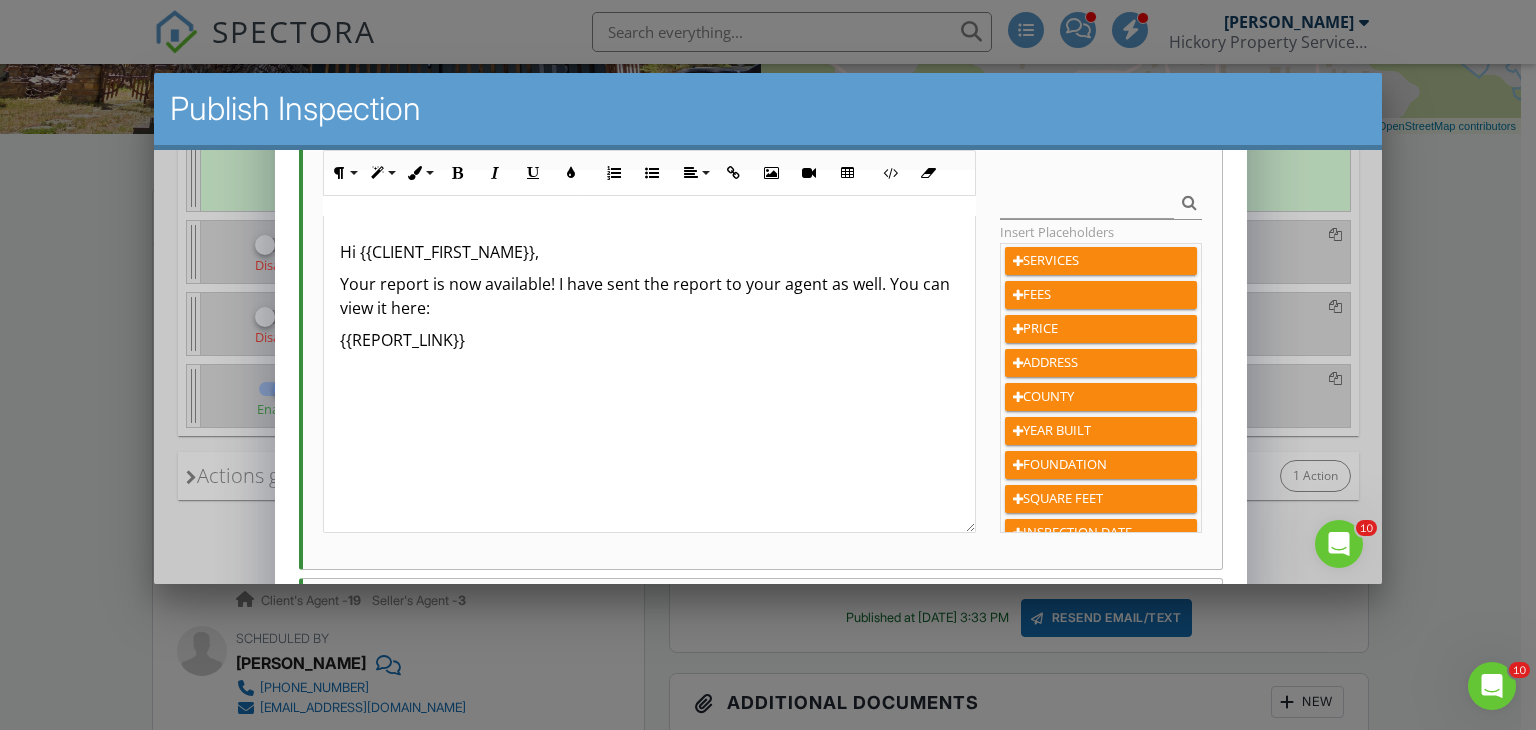 type 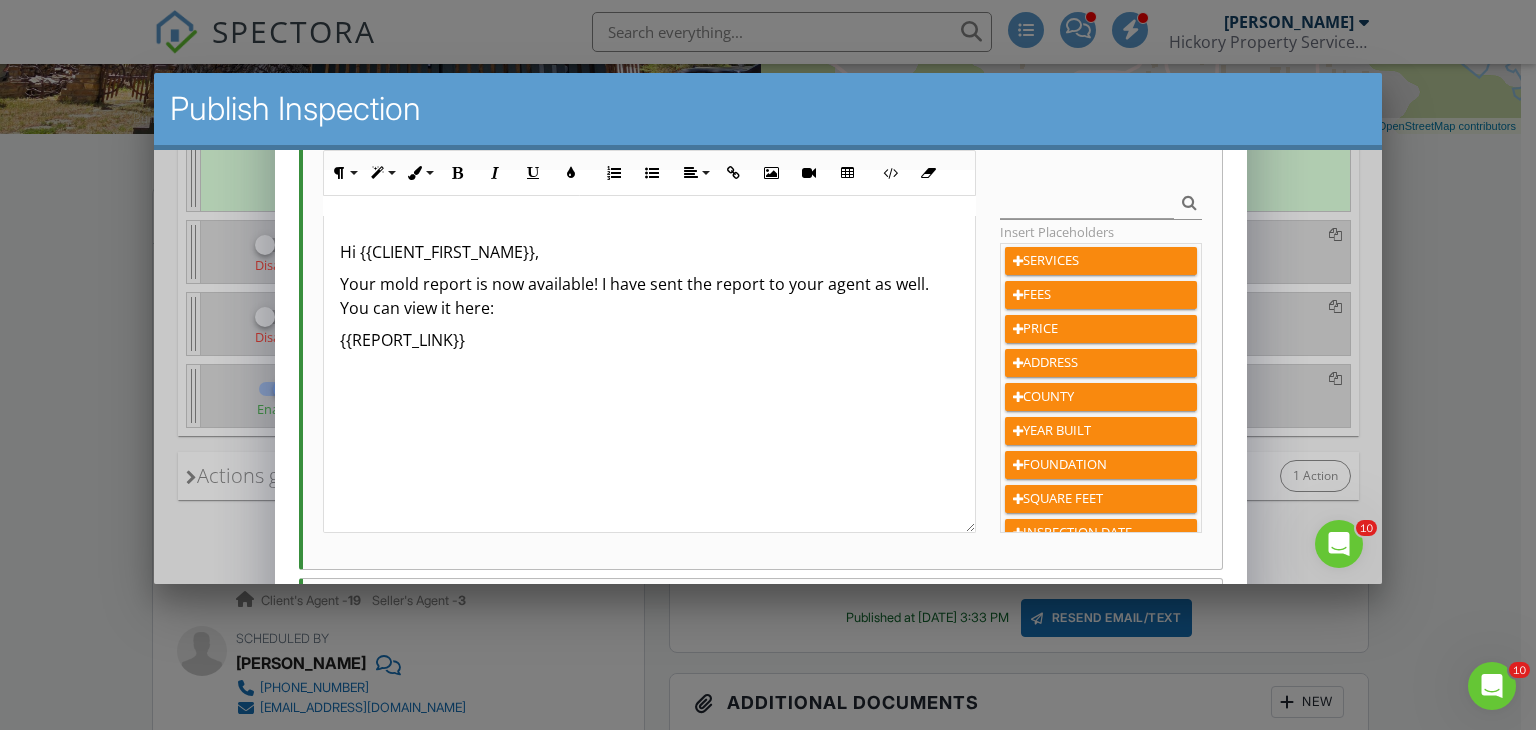 scroll, scrollTop: 0, scrollLeft: 0, axis: both 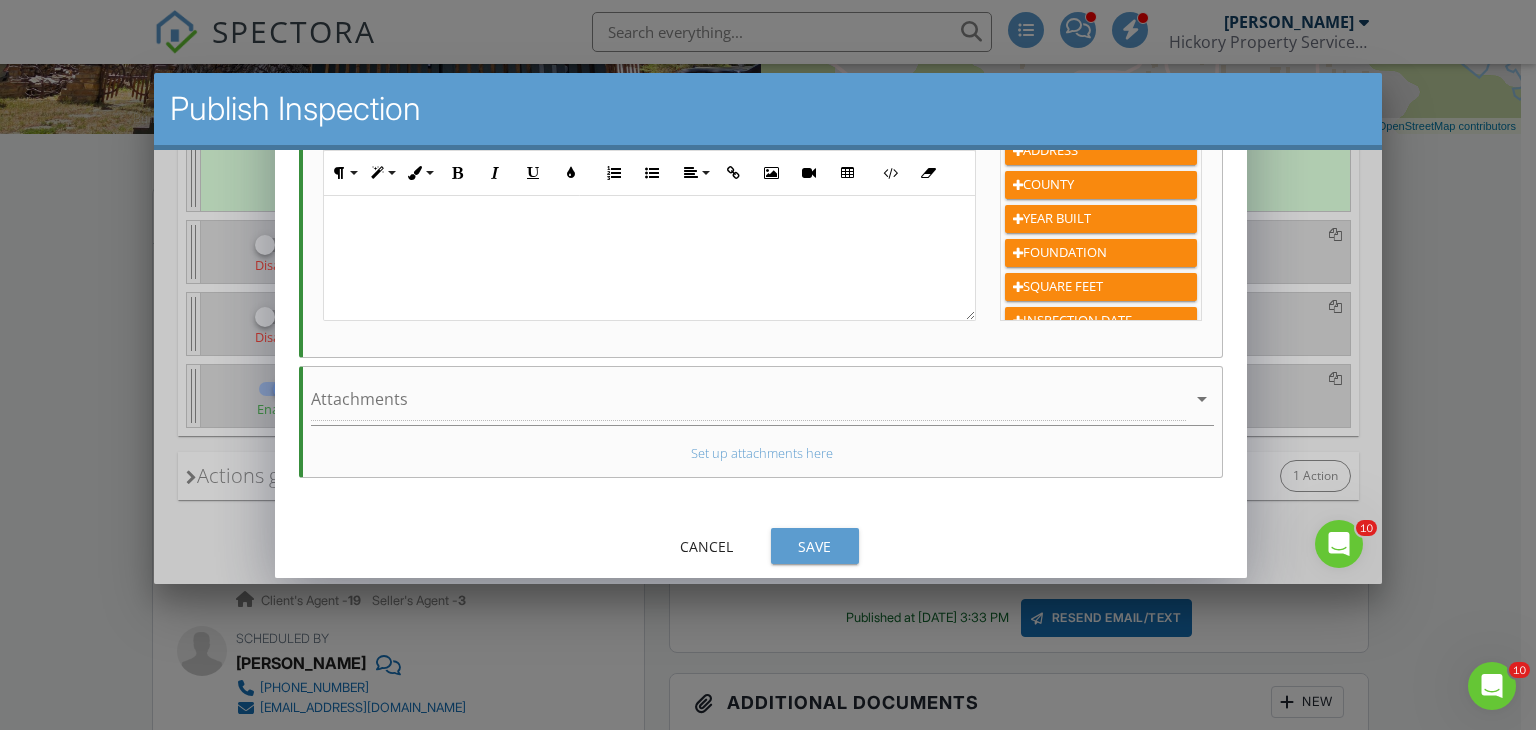 click on "Save" at bounding box center (814, 546) 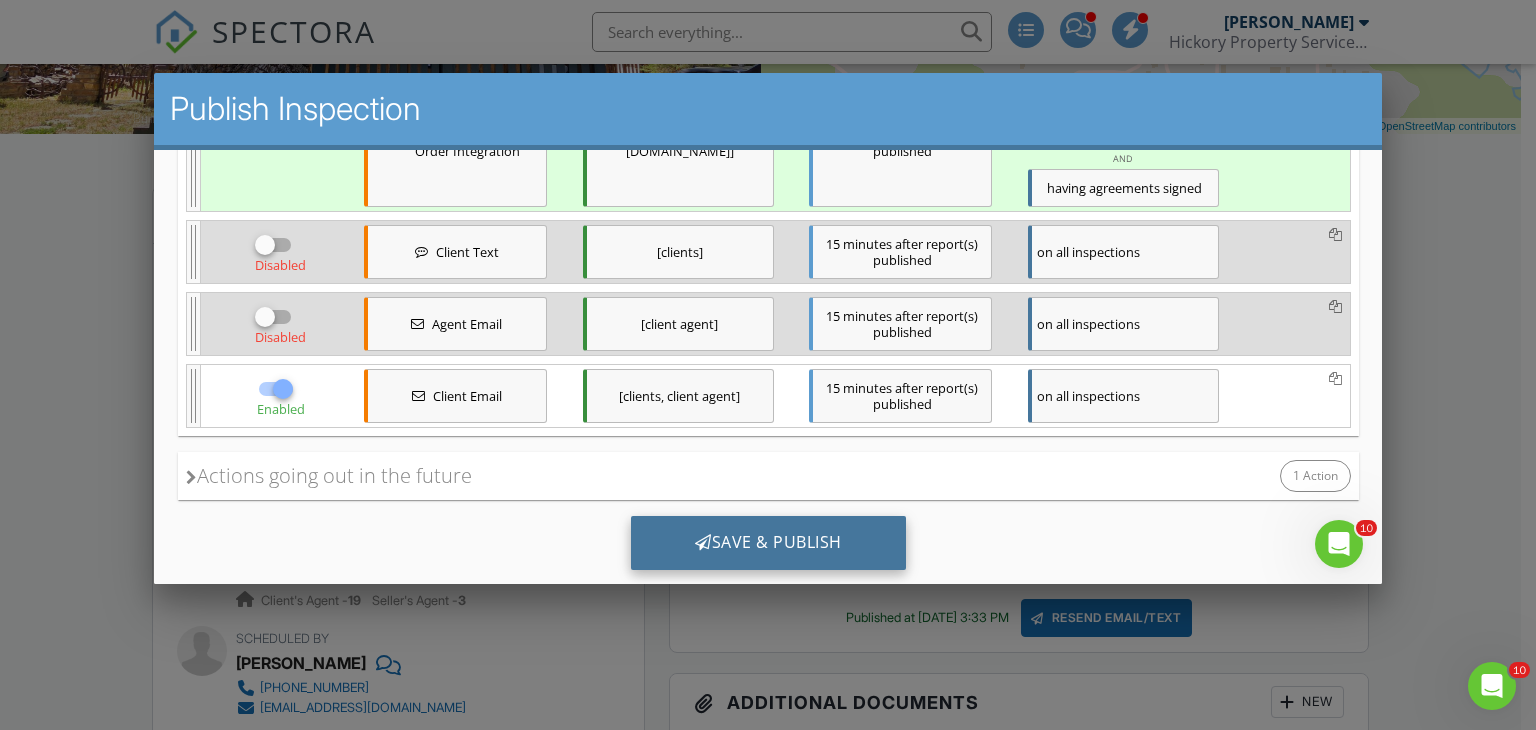 click on "Save & Publish" at bounding box center (767, 543) 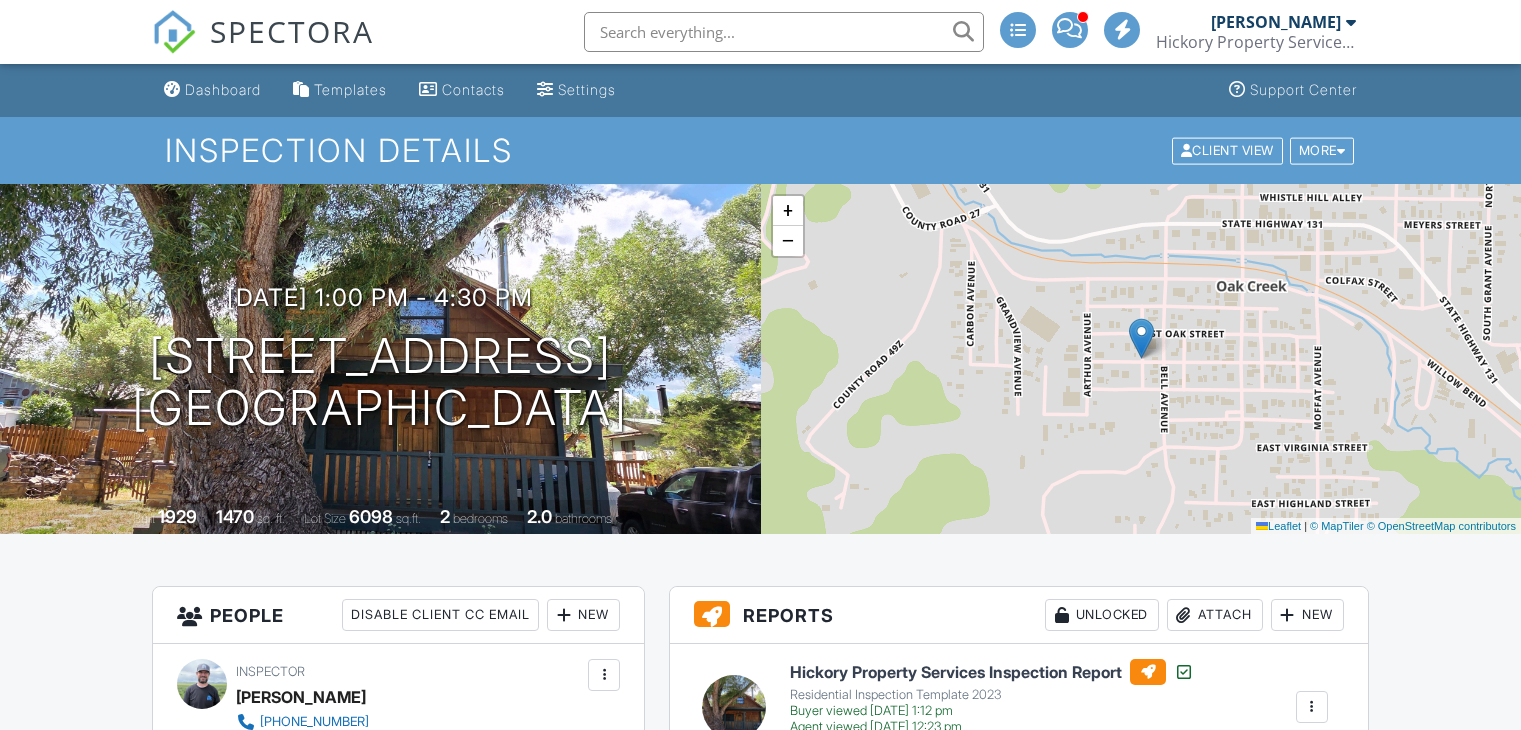 scroll, scrollTop: 0, scrollLeft: 0, axis: both 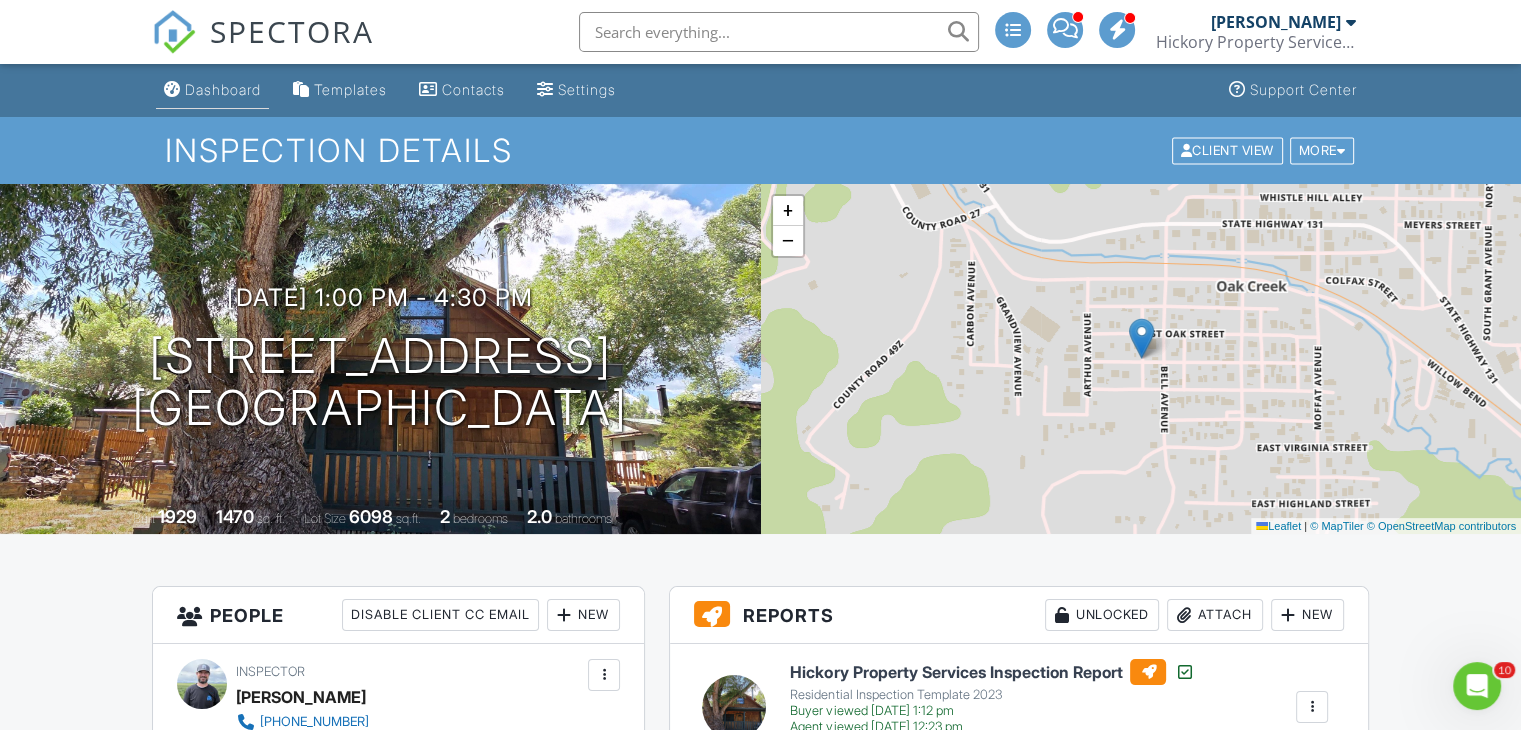 click on "Dashboard" at bounding box center (223, 89) 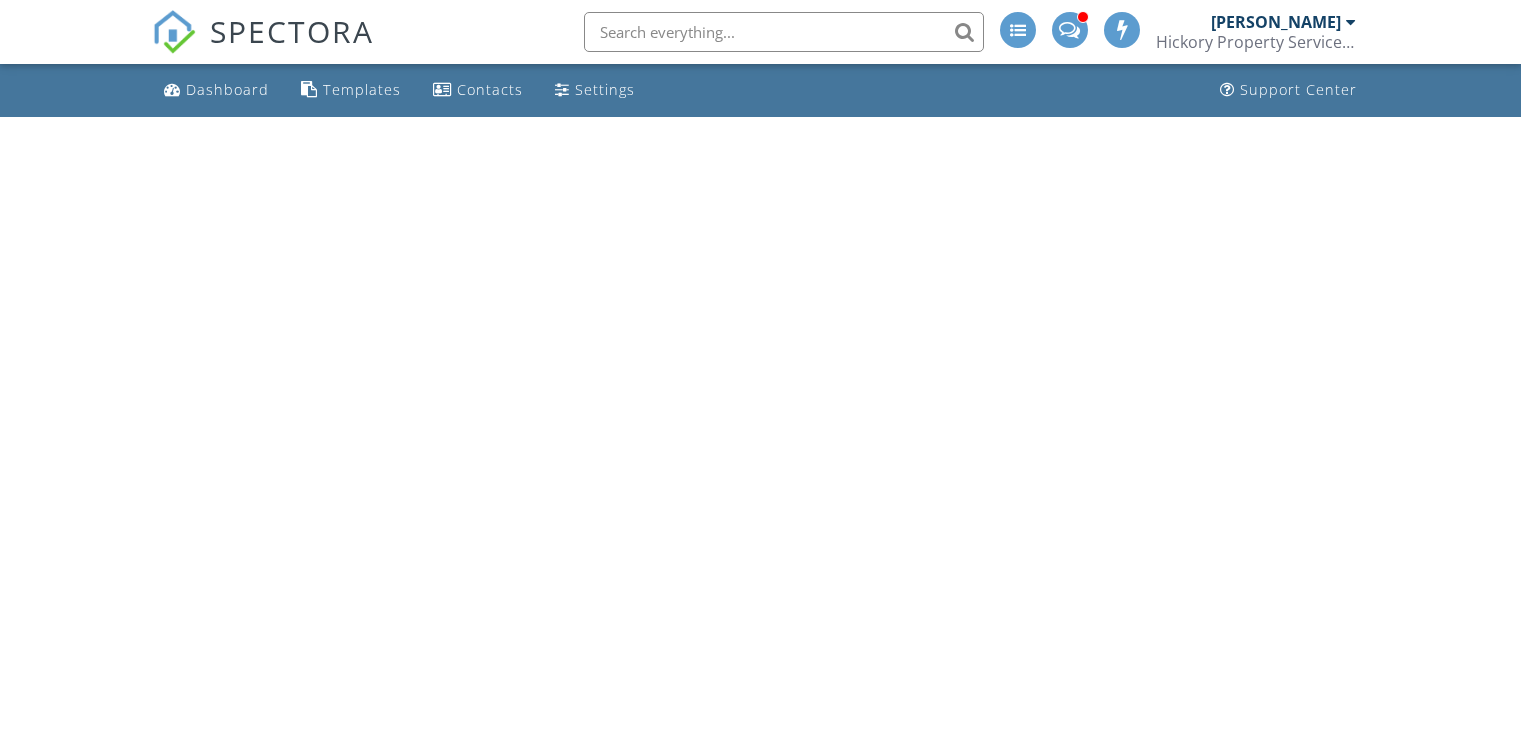scroll, scrollTop: 0, scrollLeft: 0, axis: both 